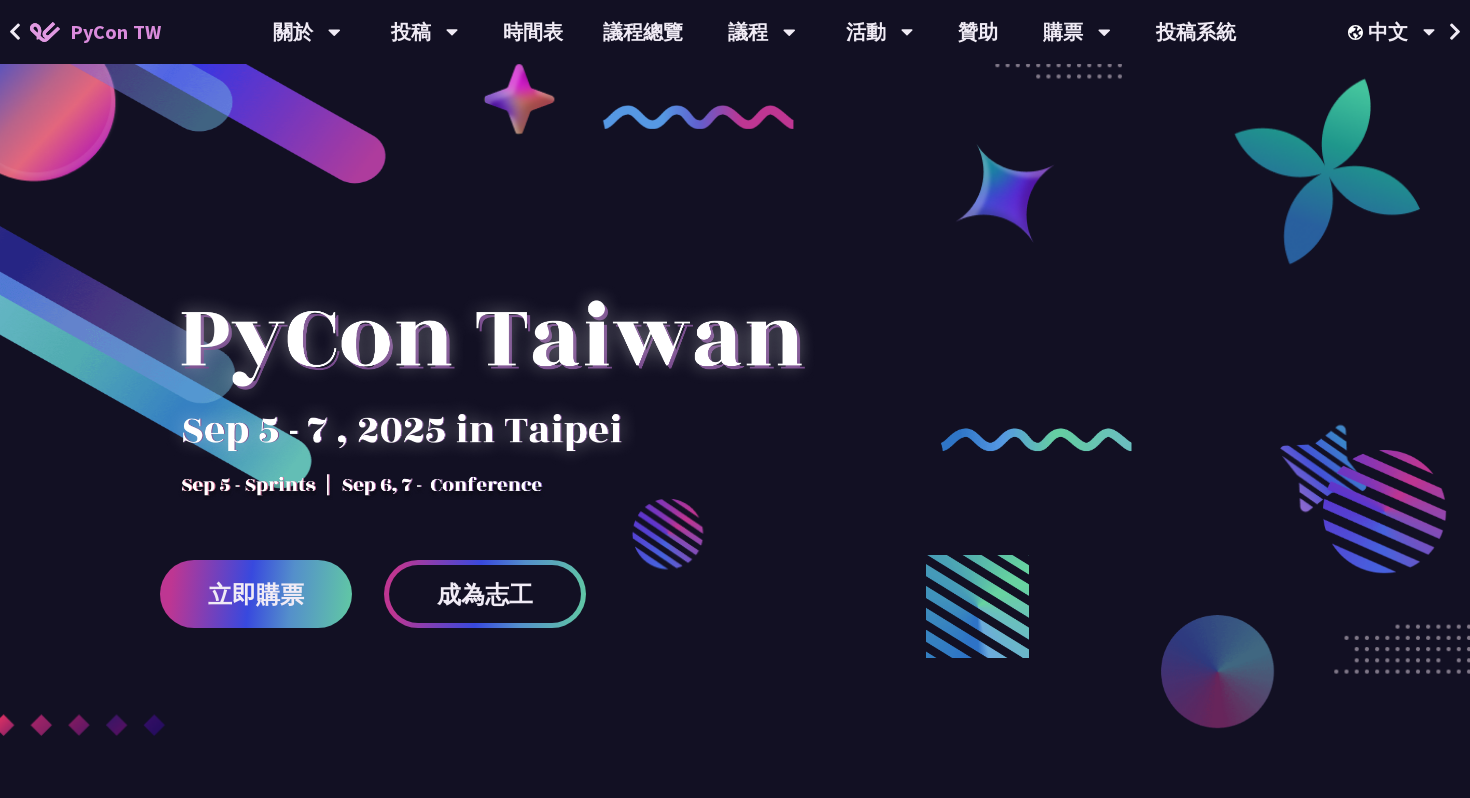 scroll, scrollTop: 0, scrollLeft: 0, axis: both 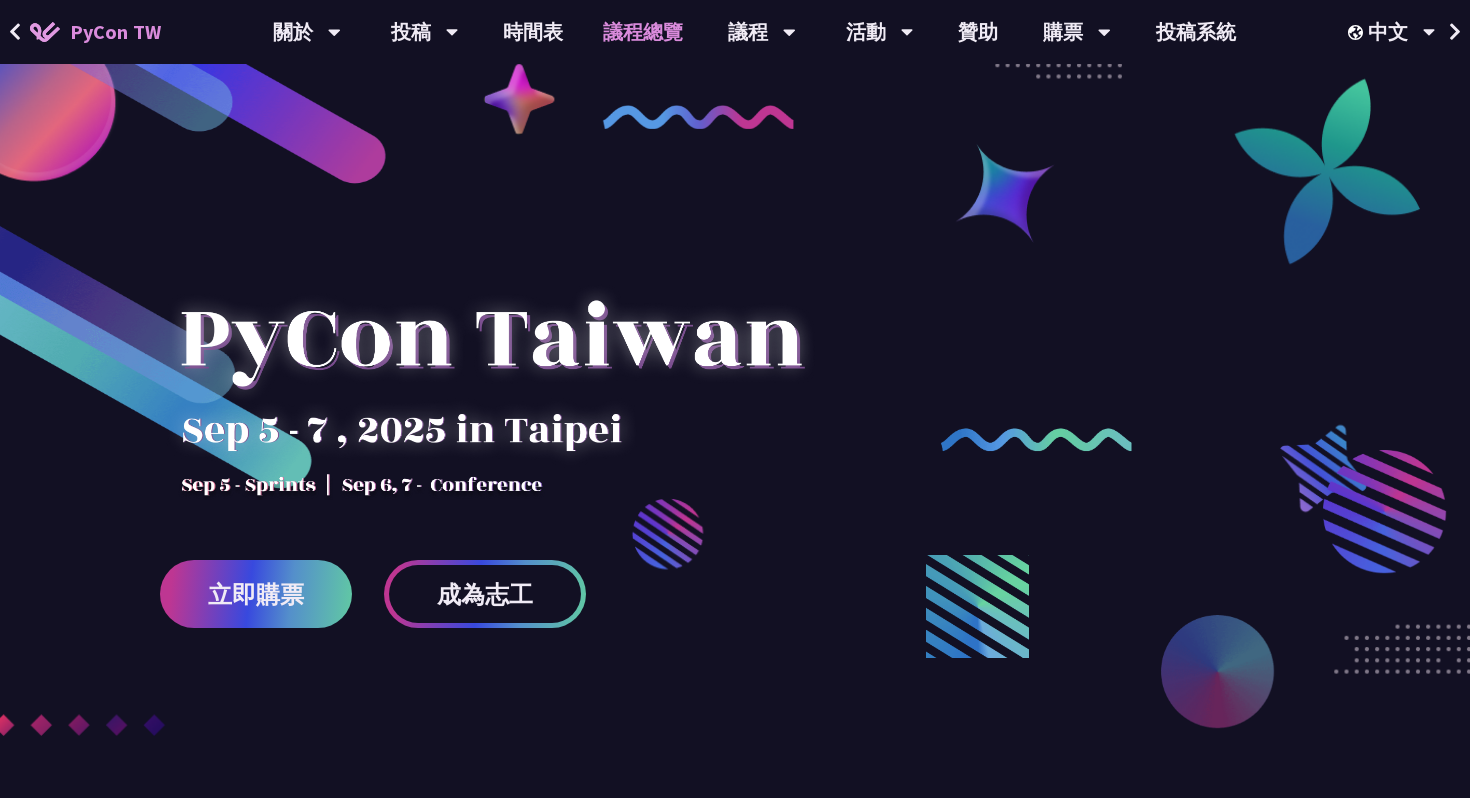 click on "議程總覽" at bounding box center (643, 32) 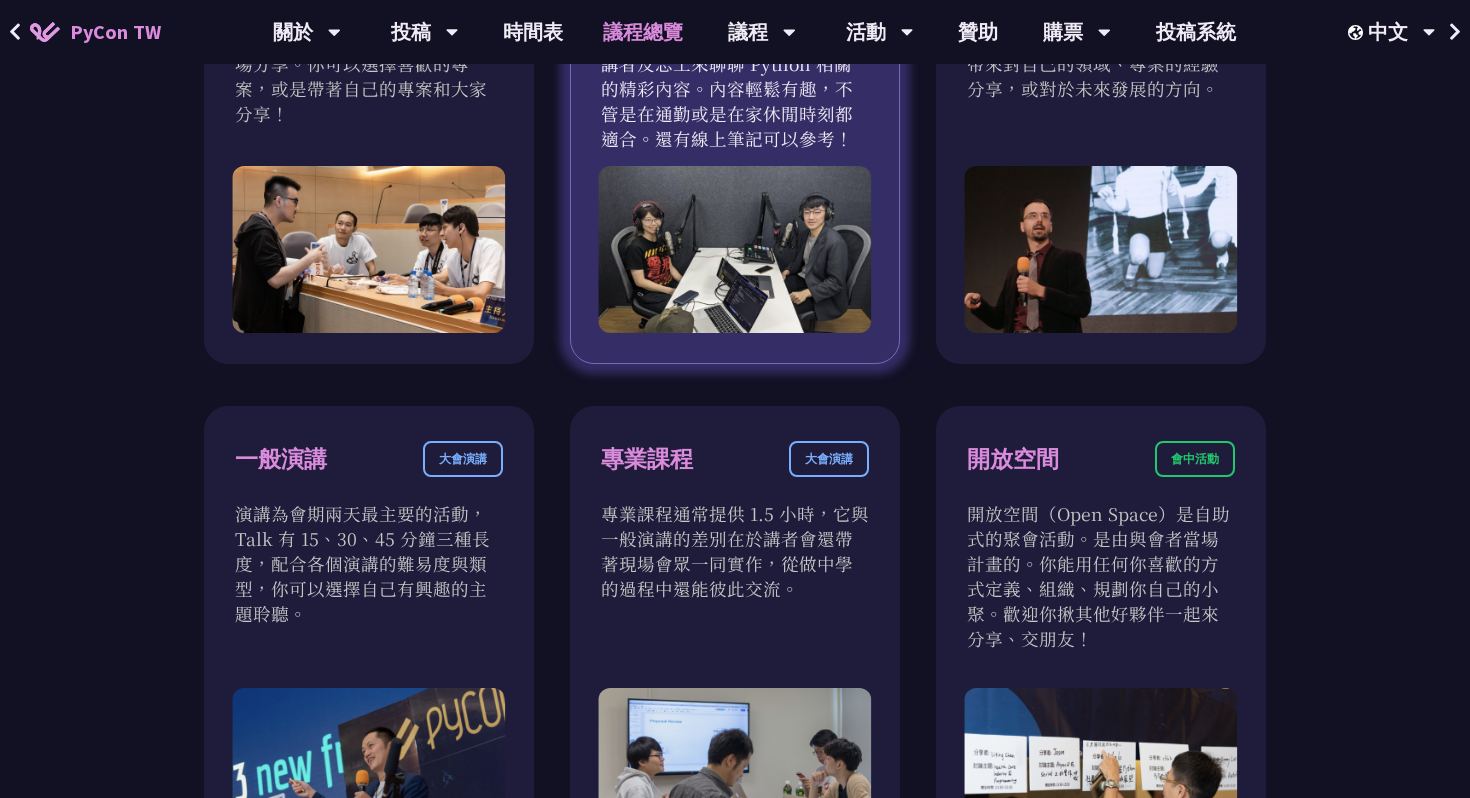 scroll, scrollTop: 900, scrollLeft: 0, axis: vertical 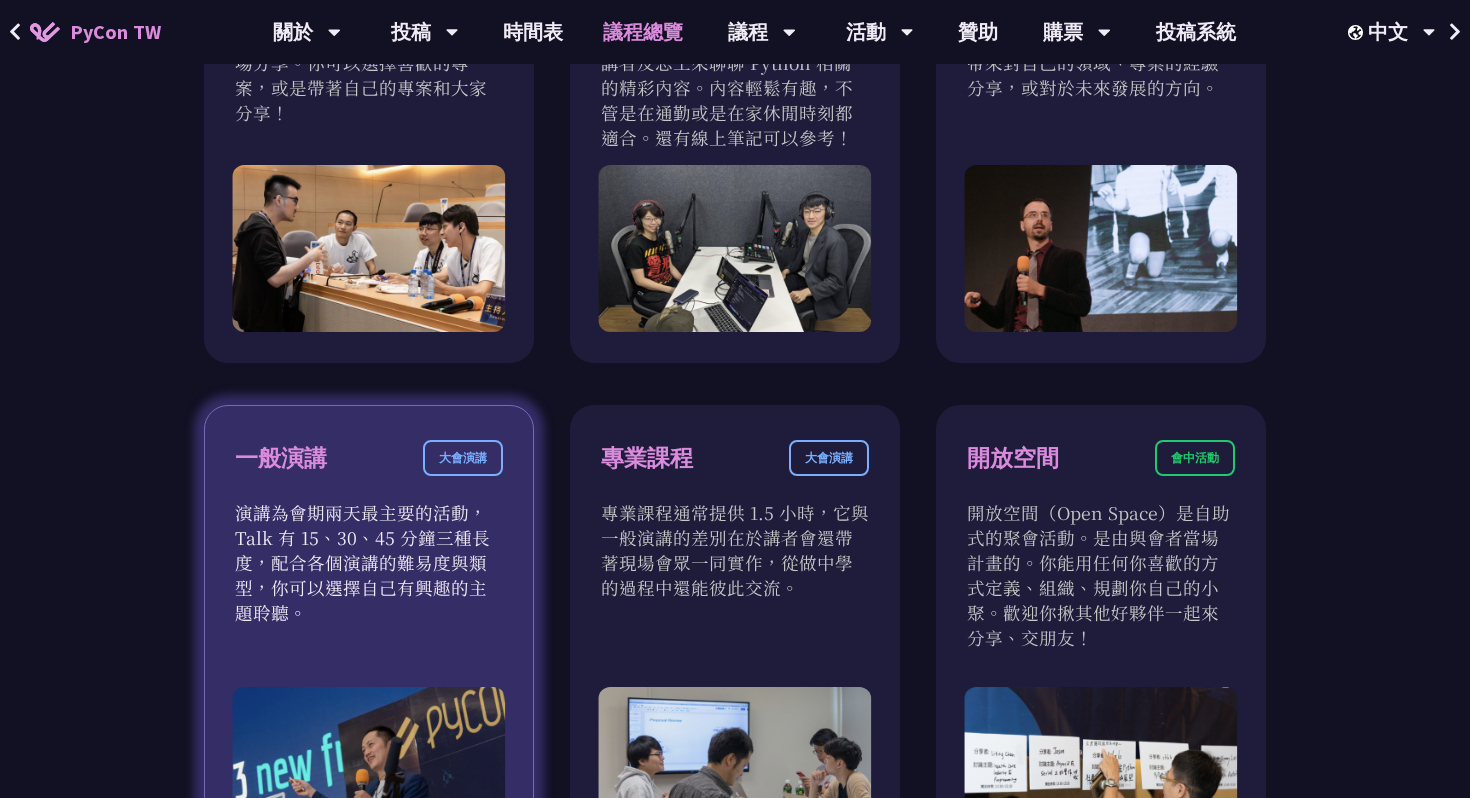 click on "一般演講" at bounding box center [281, 458] 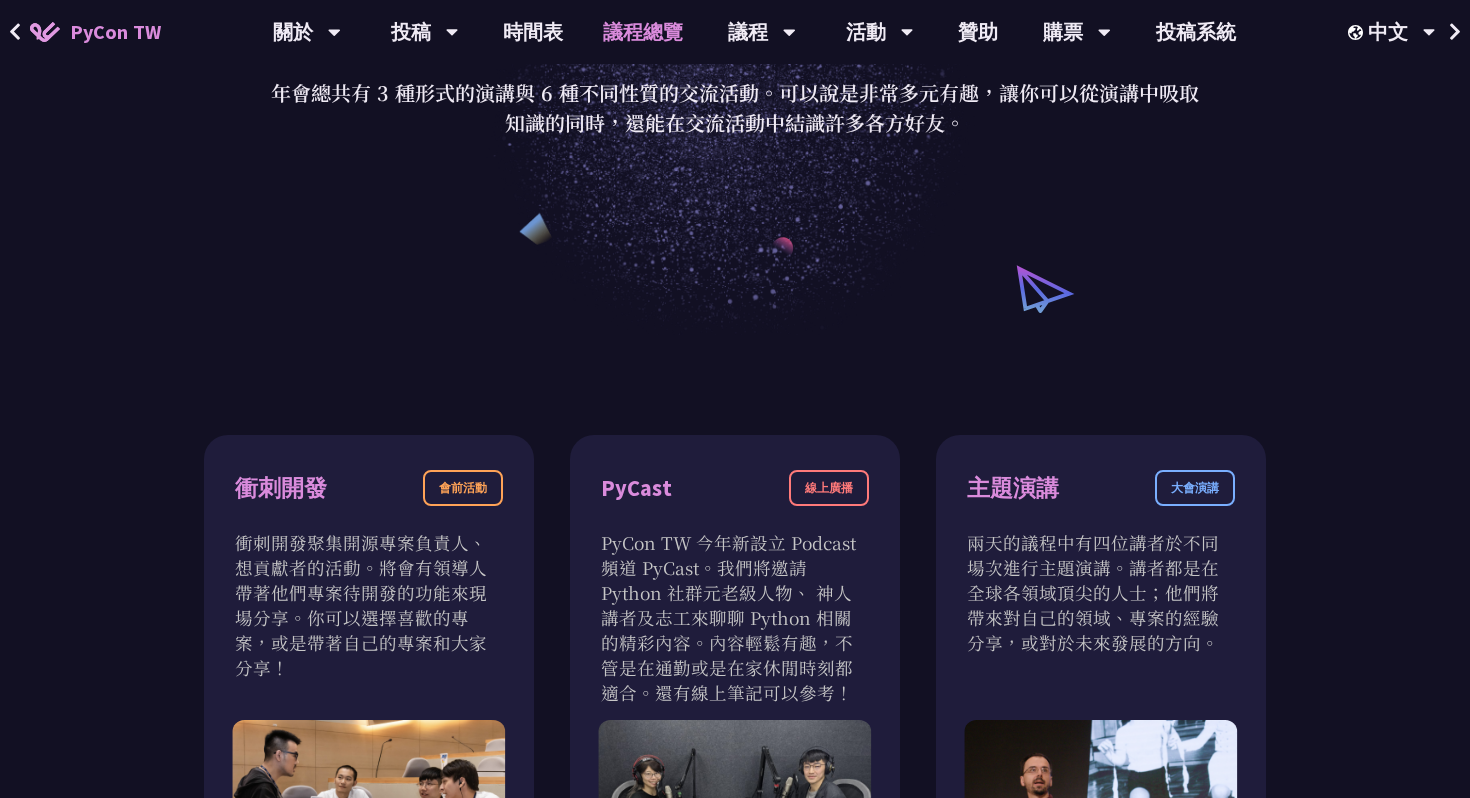 scroll, scrollTop: 0, scrollLeft: 0, axis: both 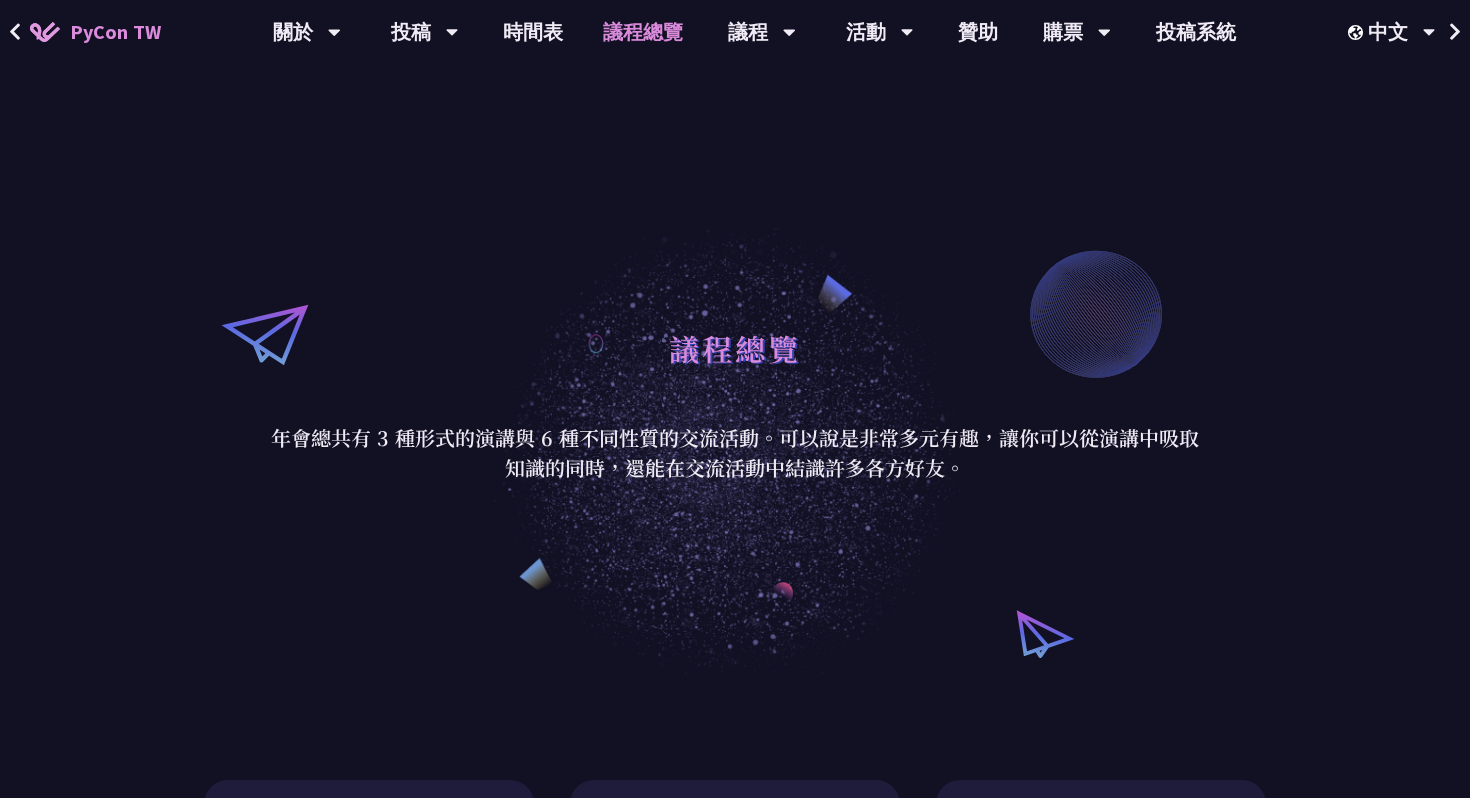 click on "議程總覽" at bounding box center [643, 32] 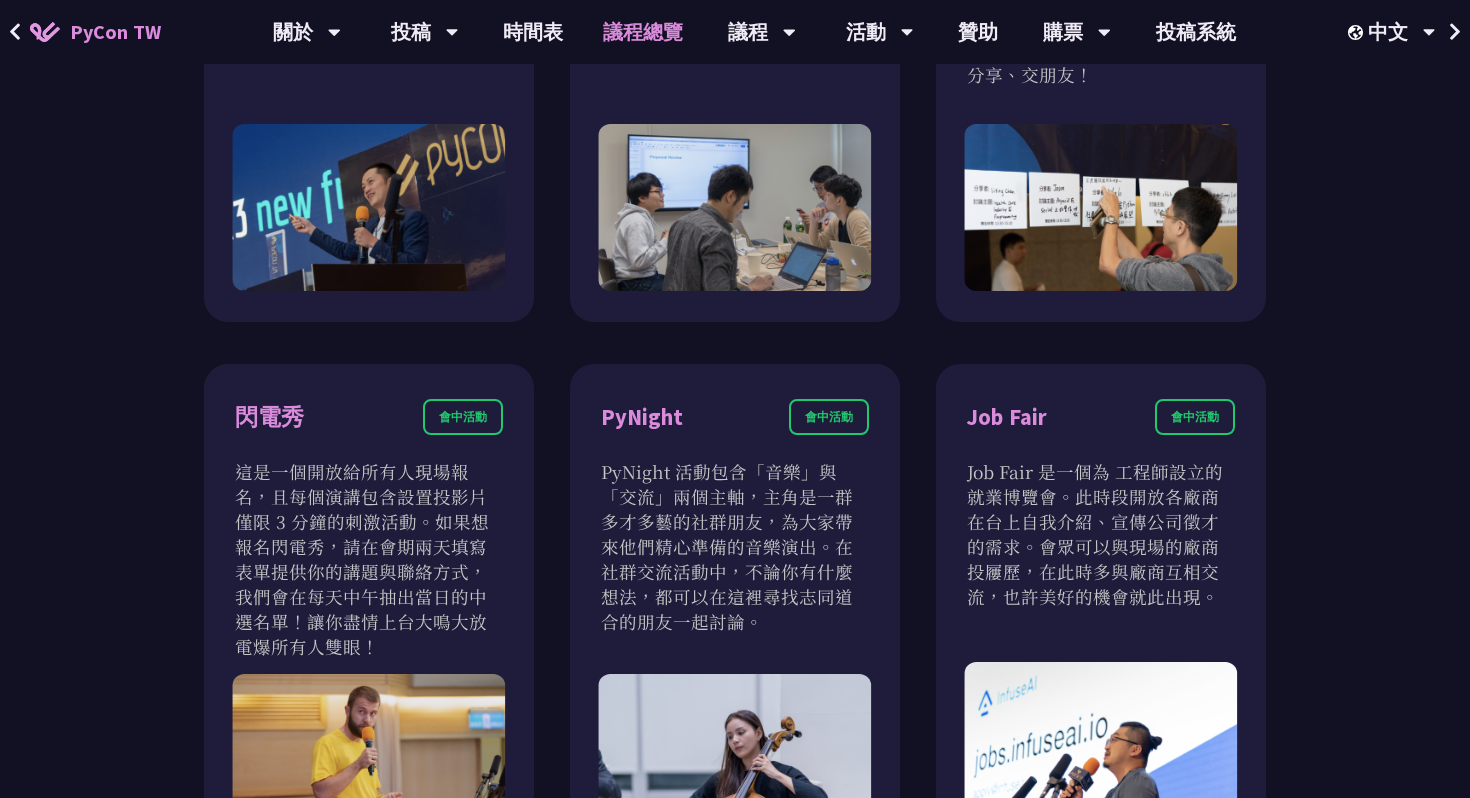 scroll, scrollTop: 1446, scrollLeft: 0, axis: vertical 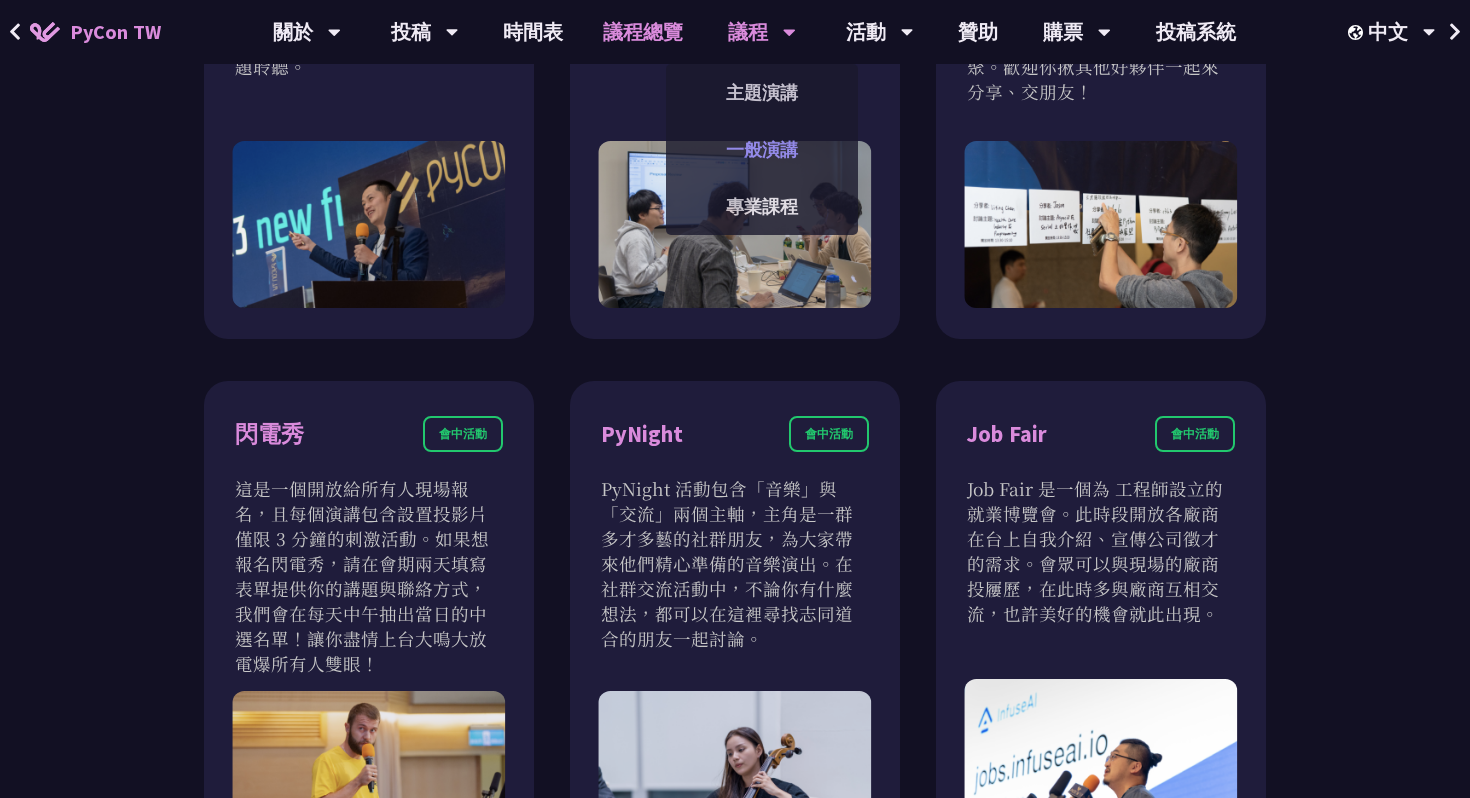 click on "一般演講" at bounding box center [762, 149] 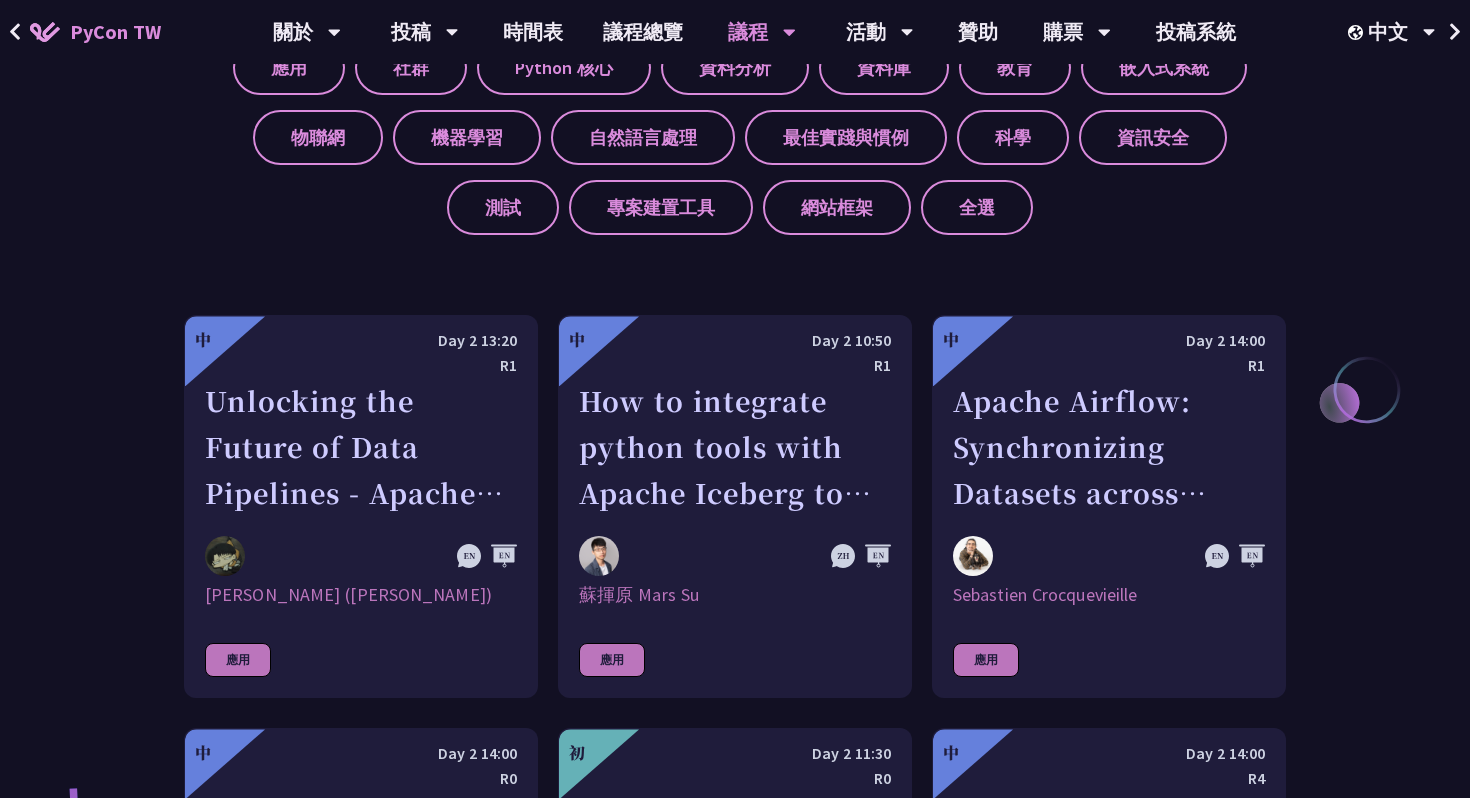 scroll, scrollTop: 736, scrollLeft: 0, axis: vertical 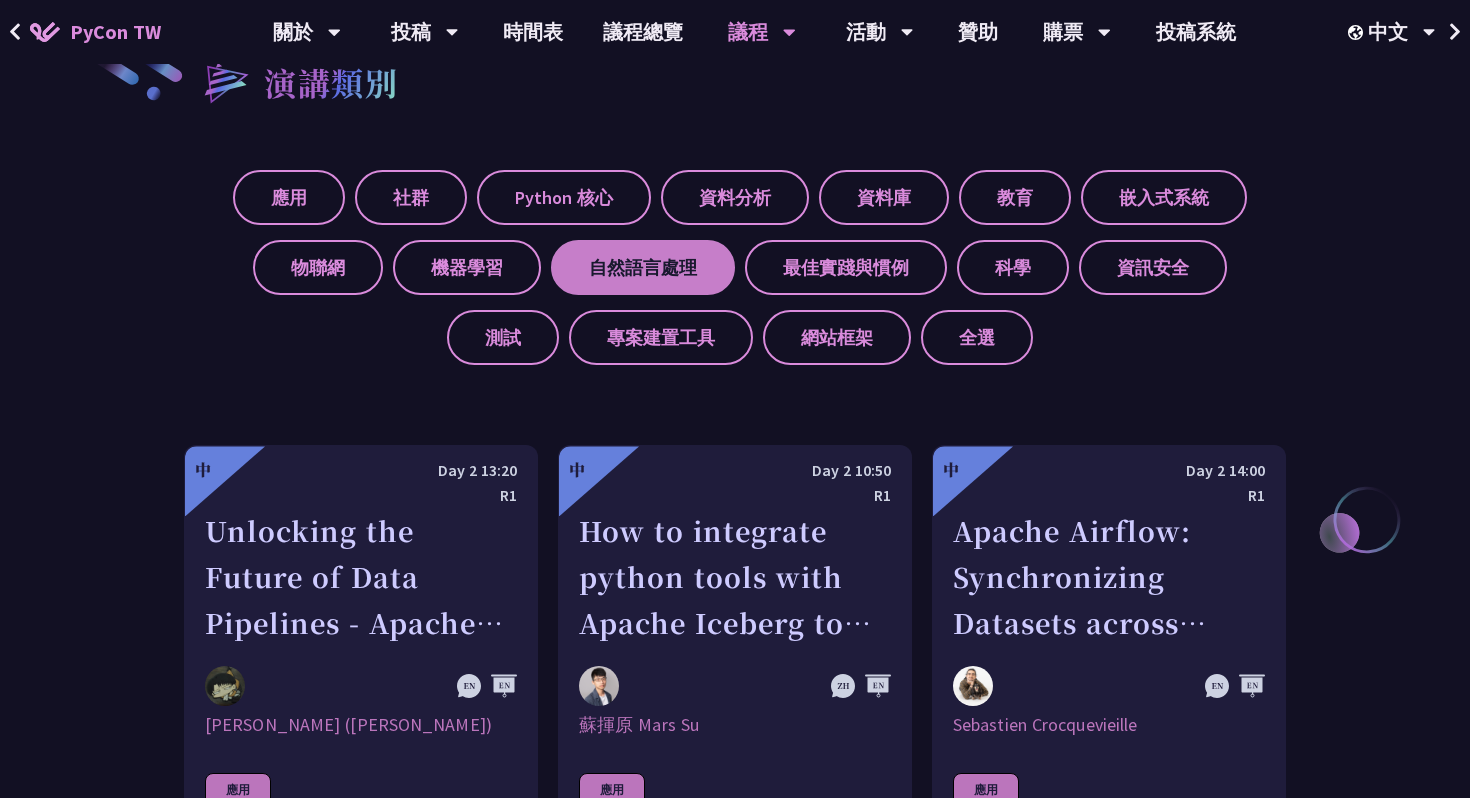 click on "自然語言處理" at bounding box center (643, 267) 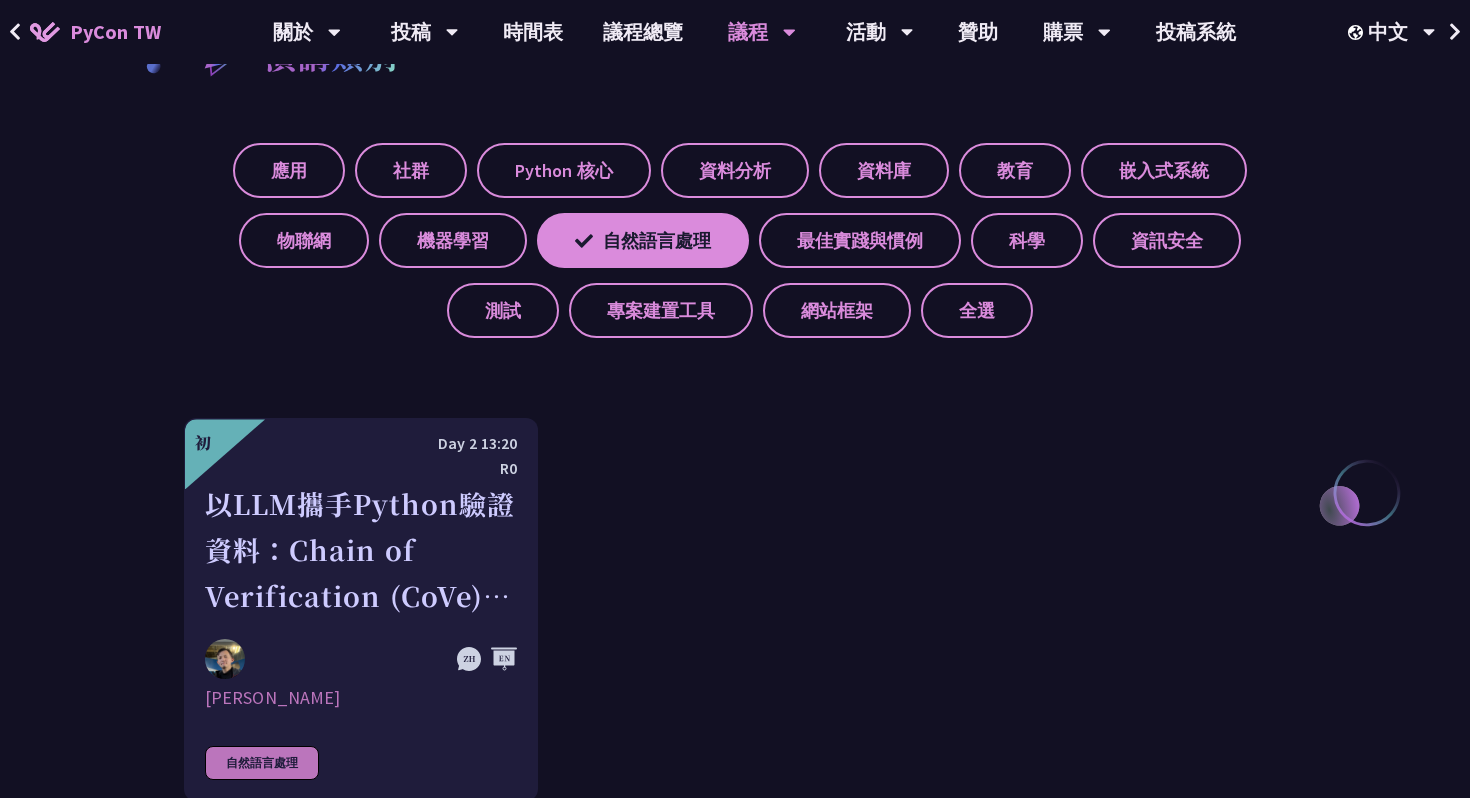 scroll, scrollTop: 744, scrollLeft: 0, axis: vertical 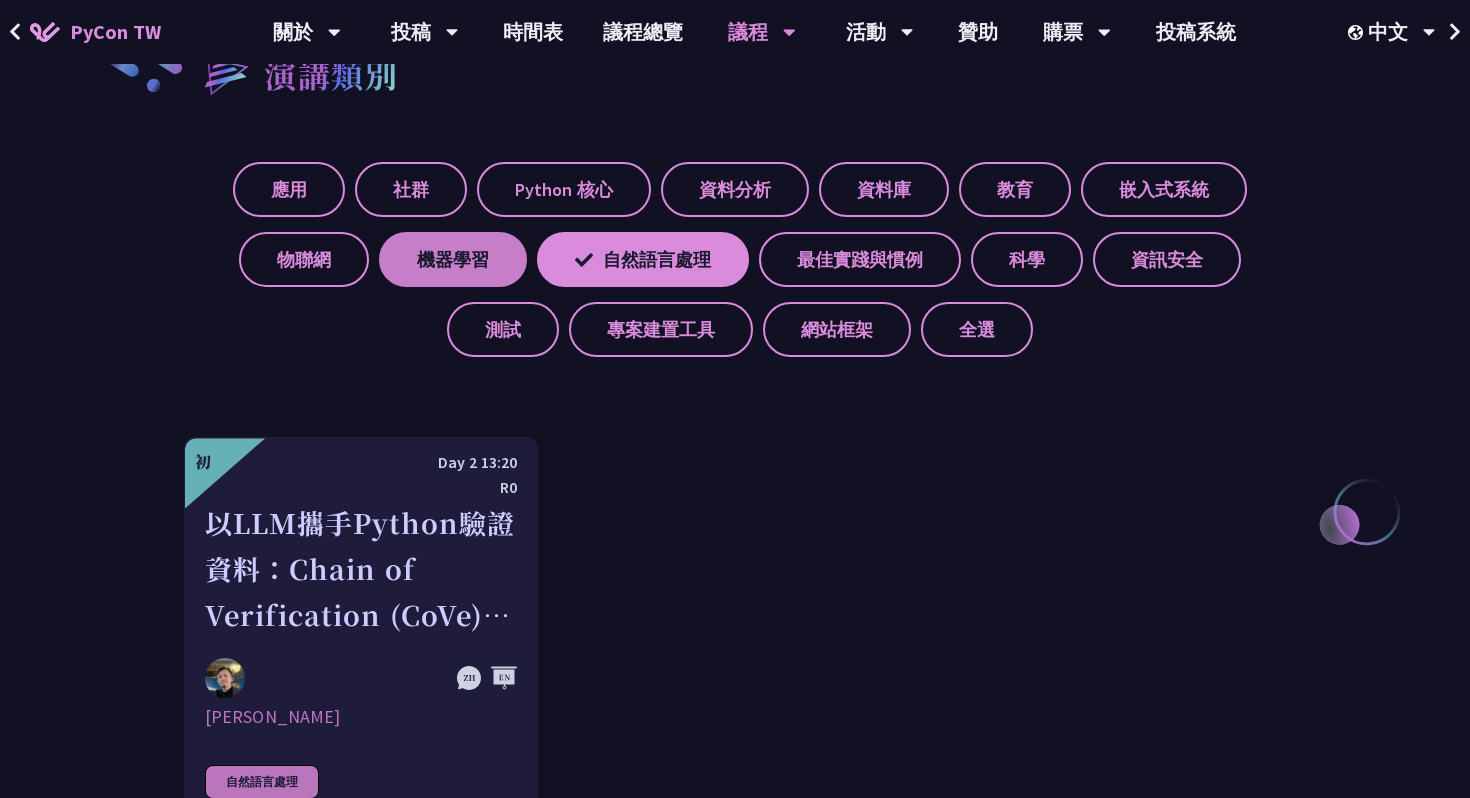 click on "機器學習" at bounding box center (453, 259) 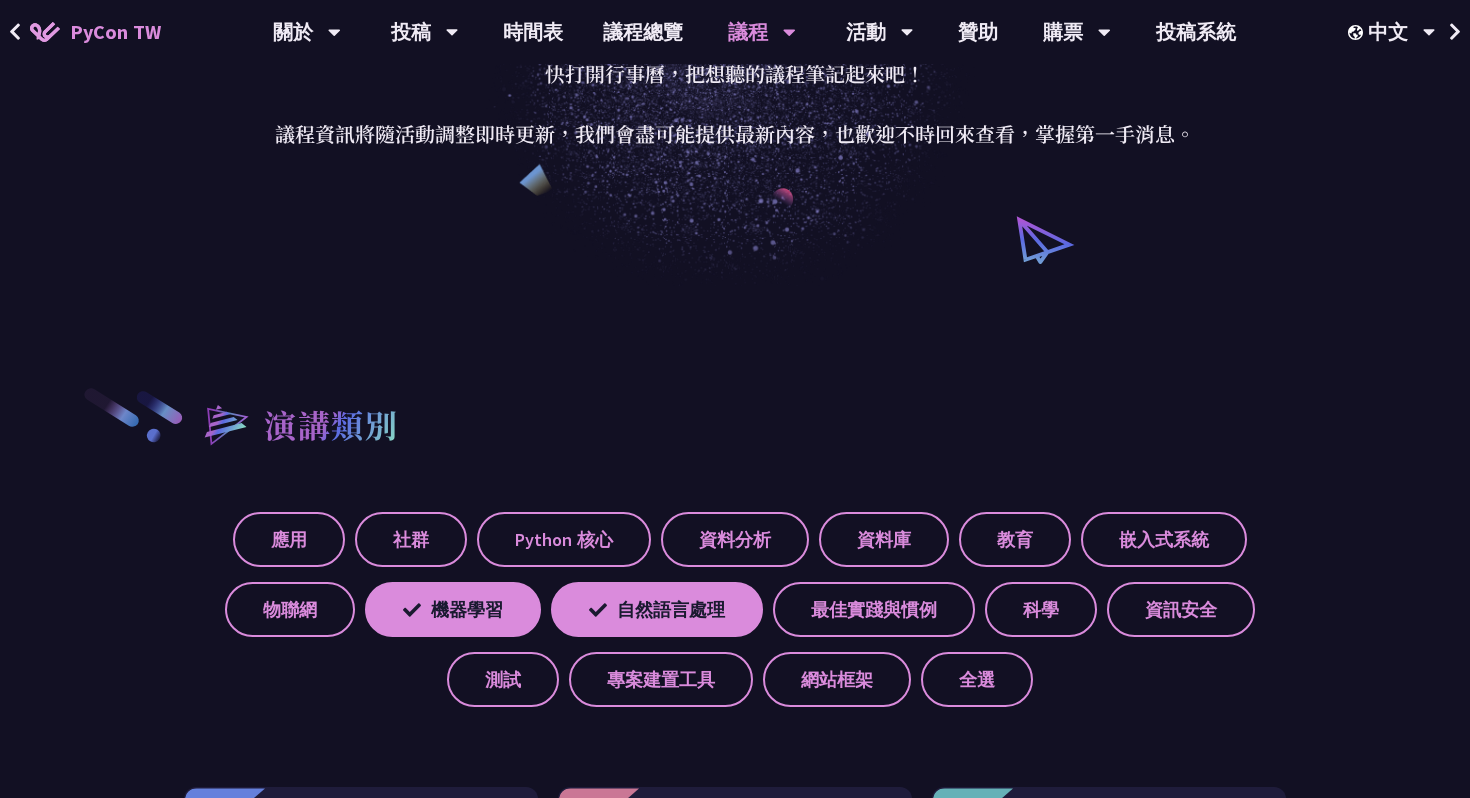scroll, scrollTop: 390, scrollLeft: 0, axis: vertical 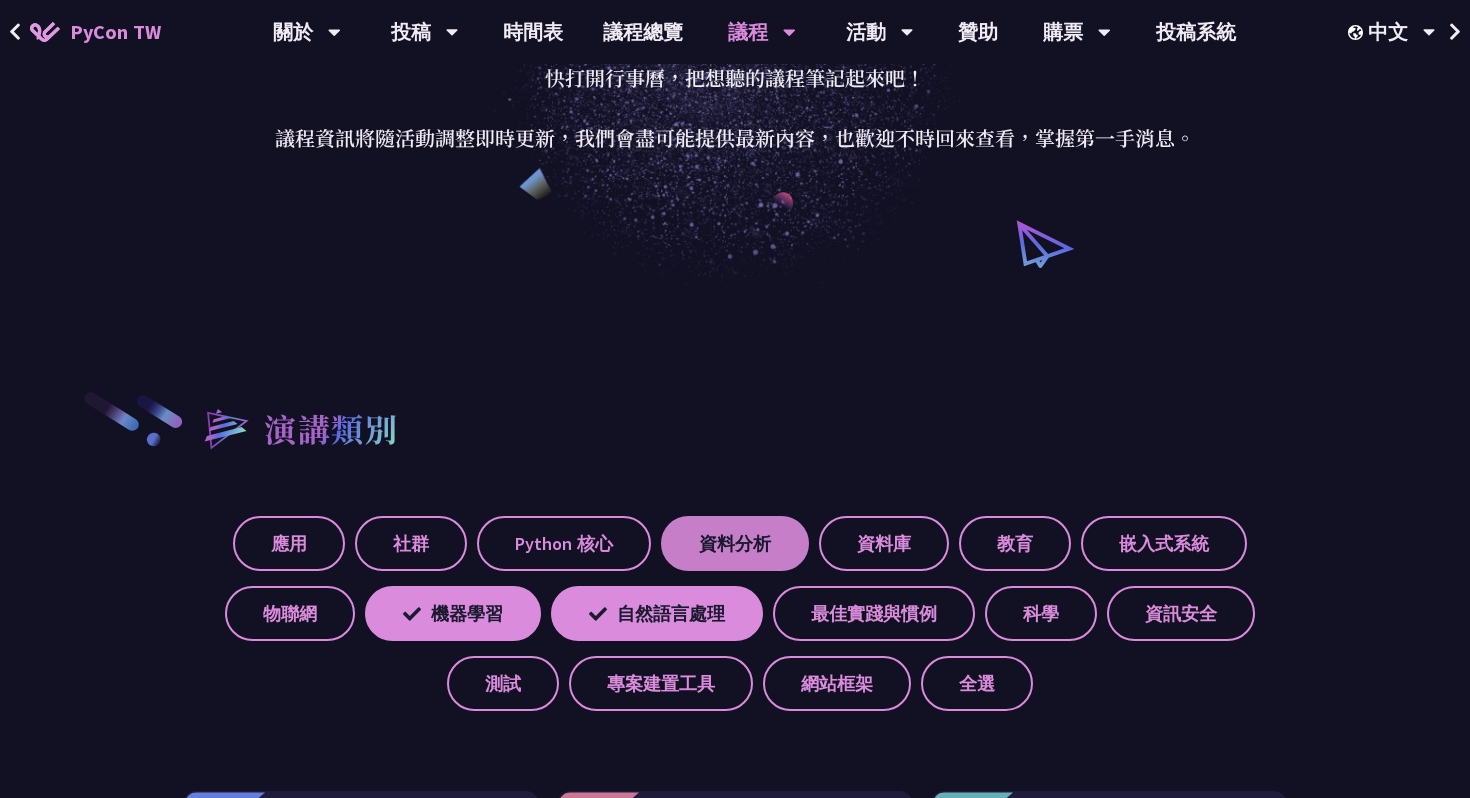 click on "資料分析" at bounding box center [735, 543] 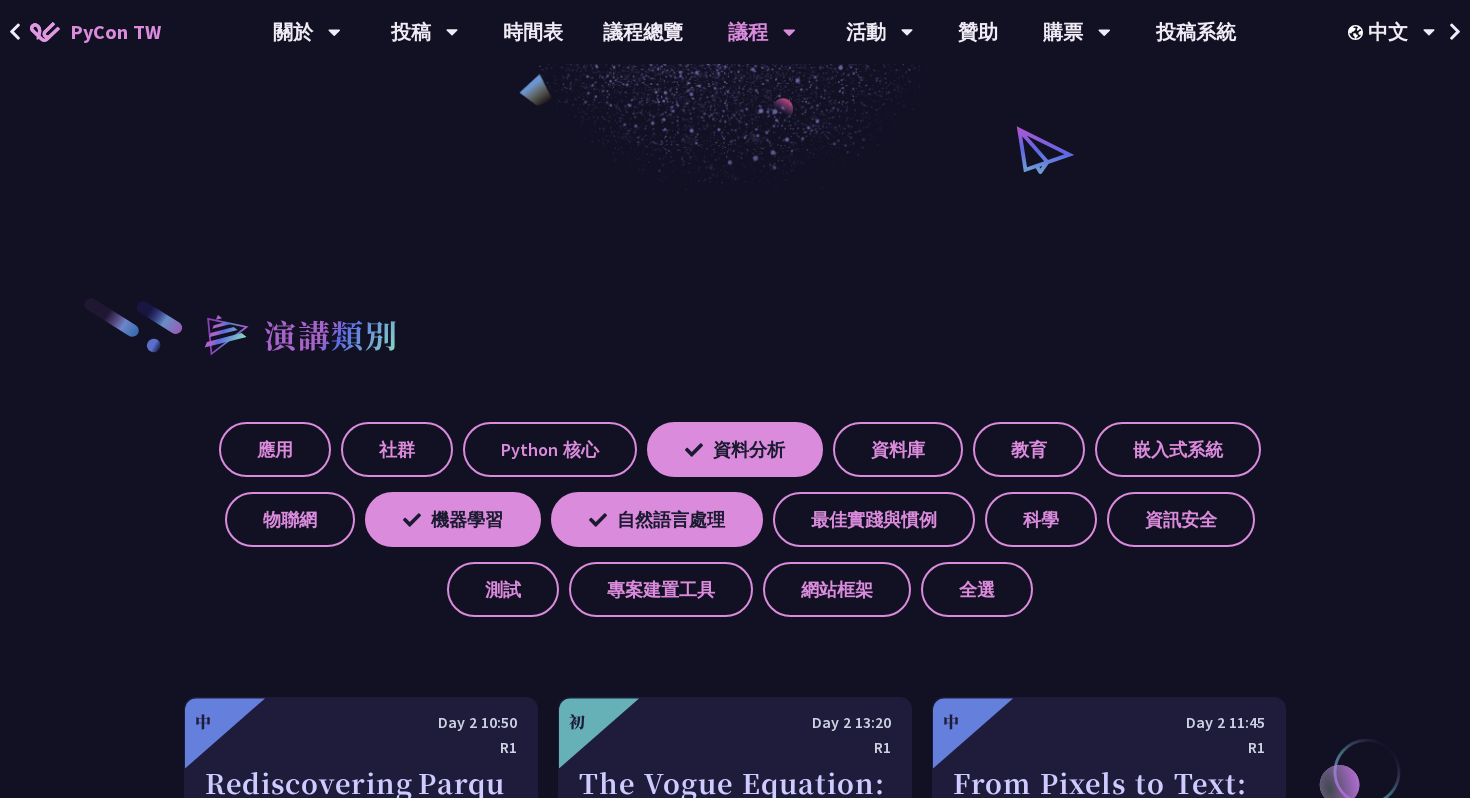 scroll, scrollTop: 486, scrollLeft: 0, axis: vertical 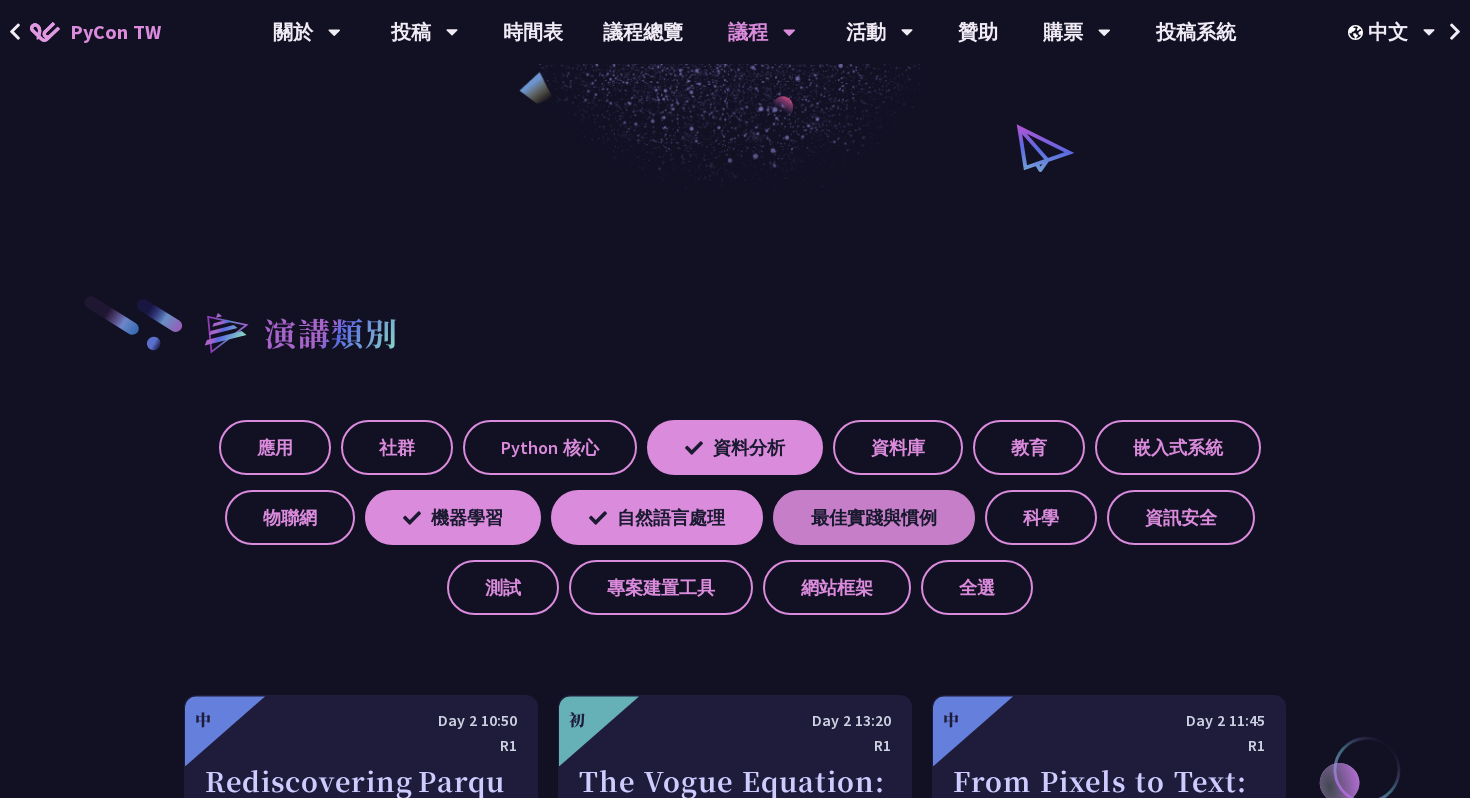 click on "最佳實踐與慣例" at bounding box center (874, 517) 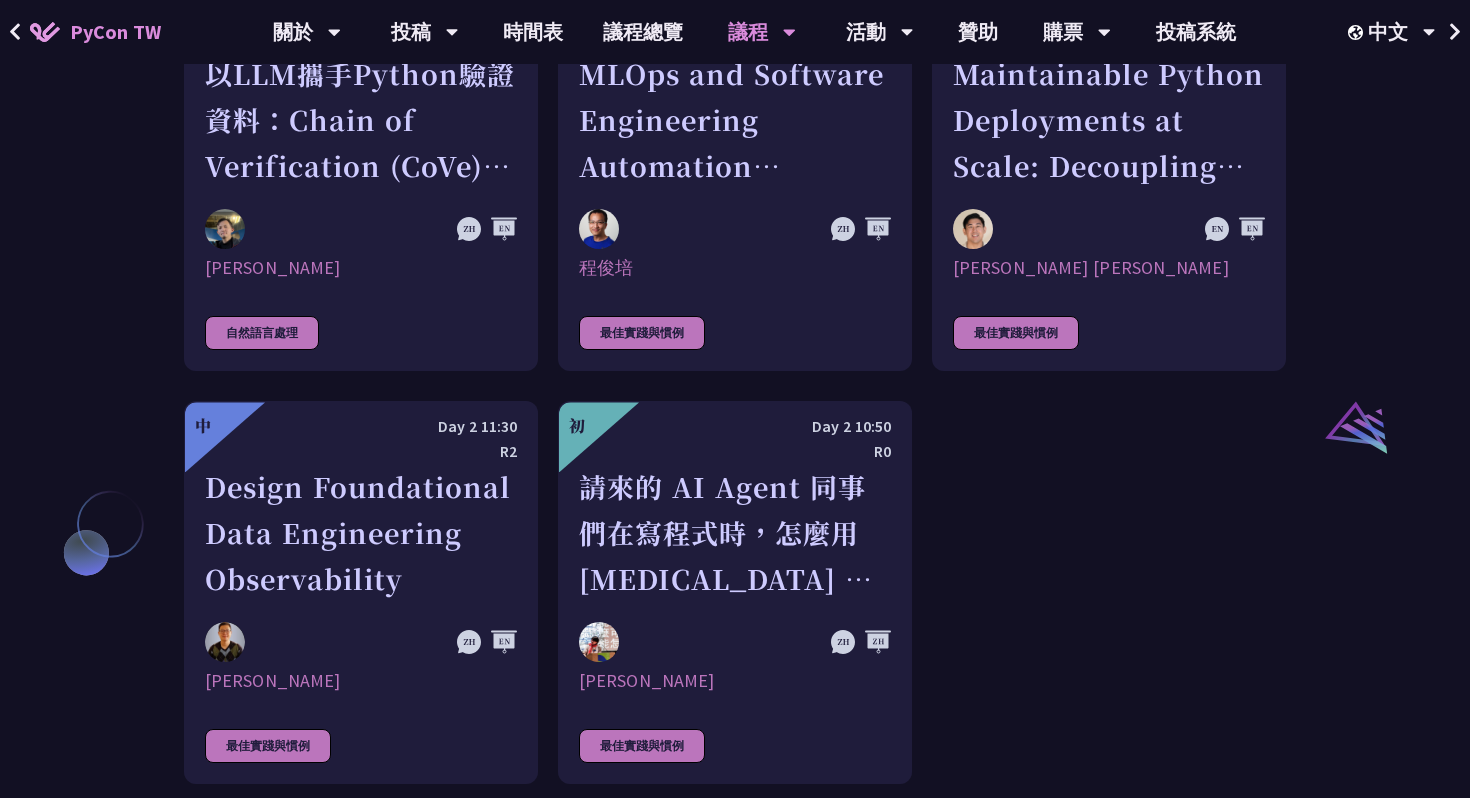 scroll, scrollTop: 2217, scrollLeft: 0, axis: vertical 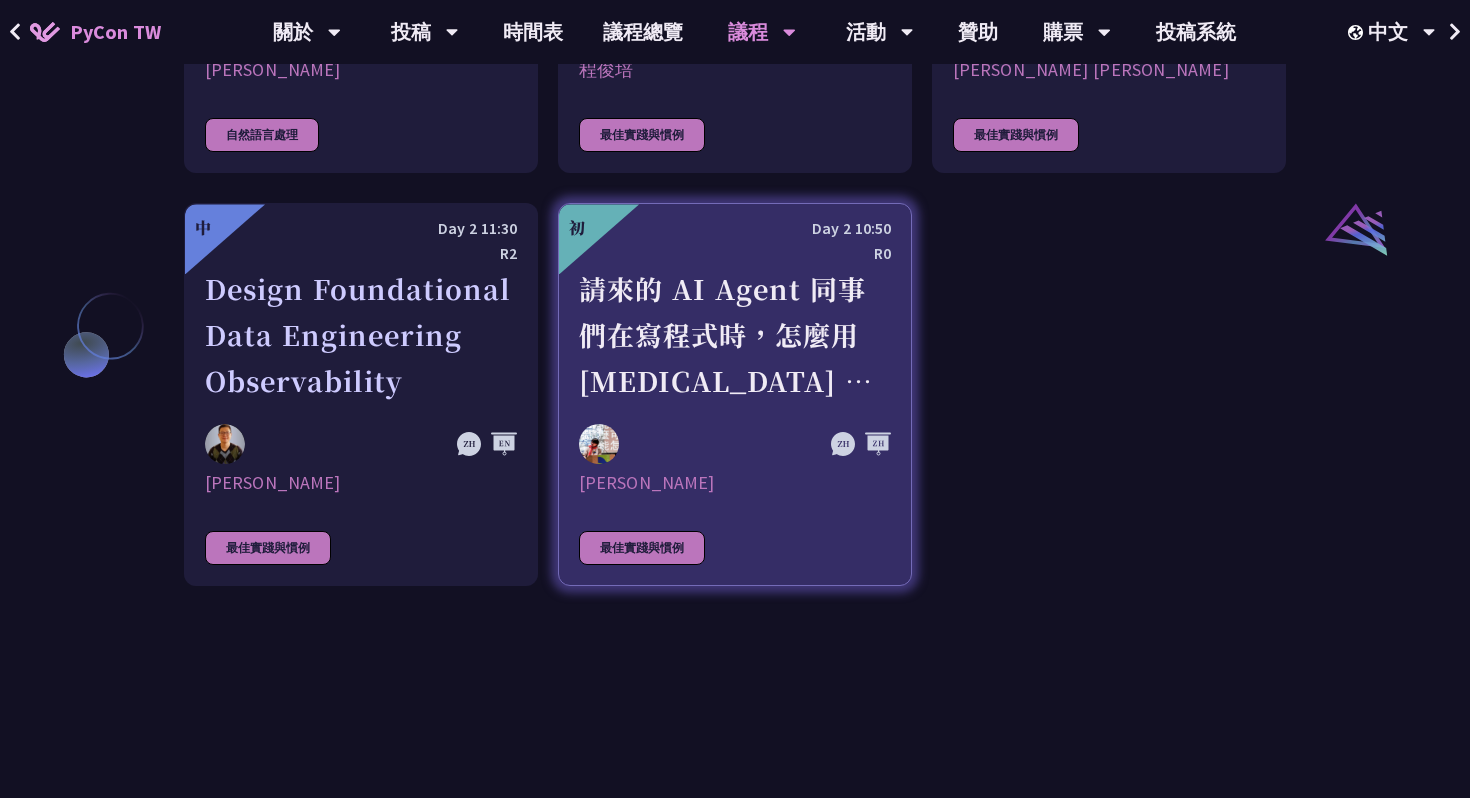 click on "請來的 AI Agent 同事們在寫程式時，怎麼用 [MEDICAL_DATA] 去除各種幻想與盲點" at bounding box center [735, 335] 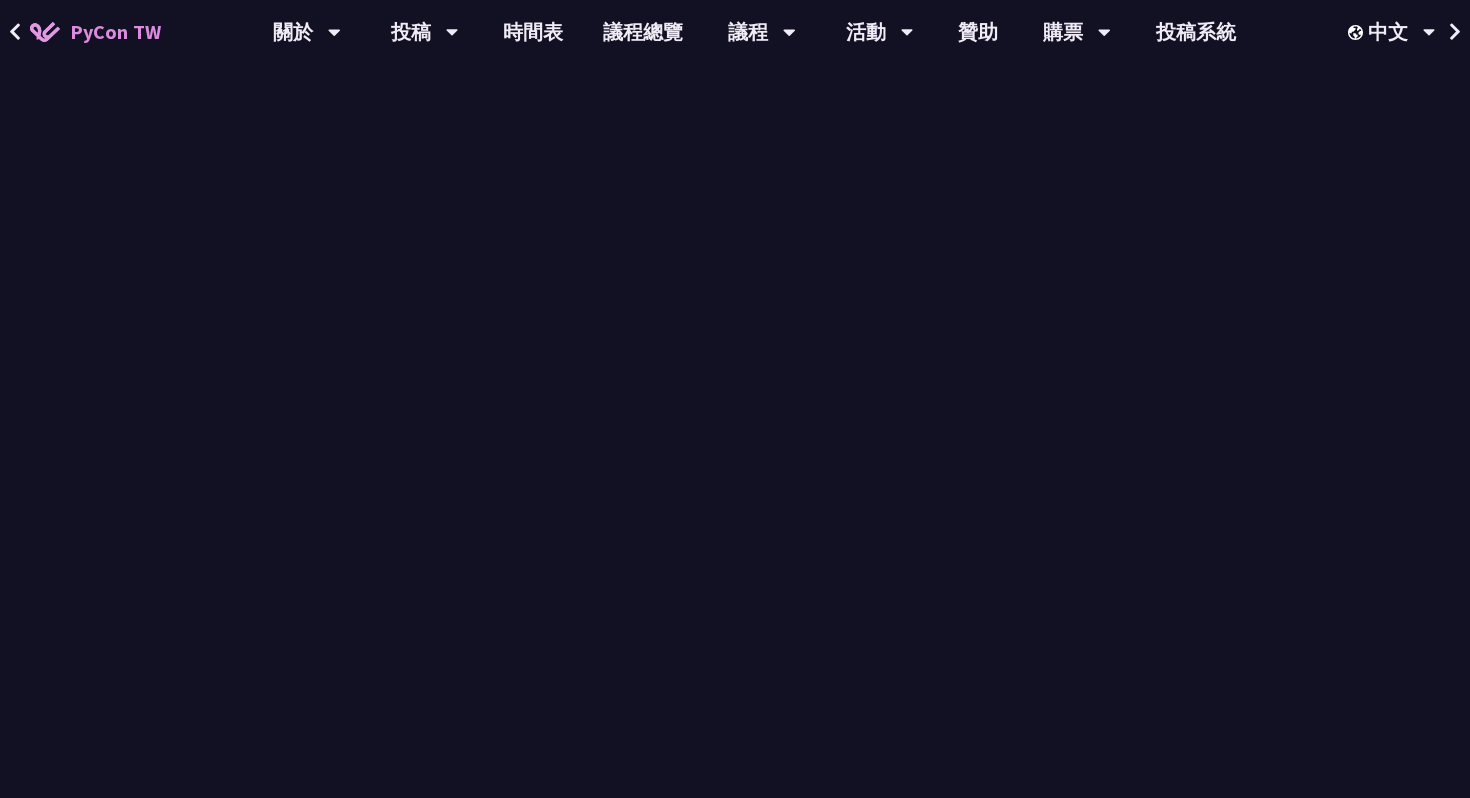 scroll, scrollTop: 0, scrollLeft: 0, axis: both 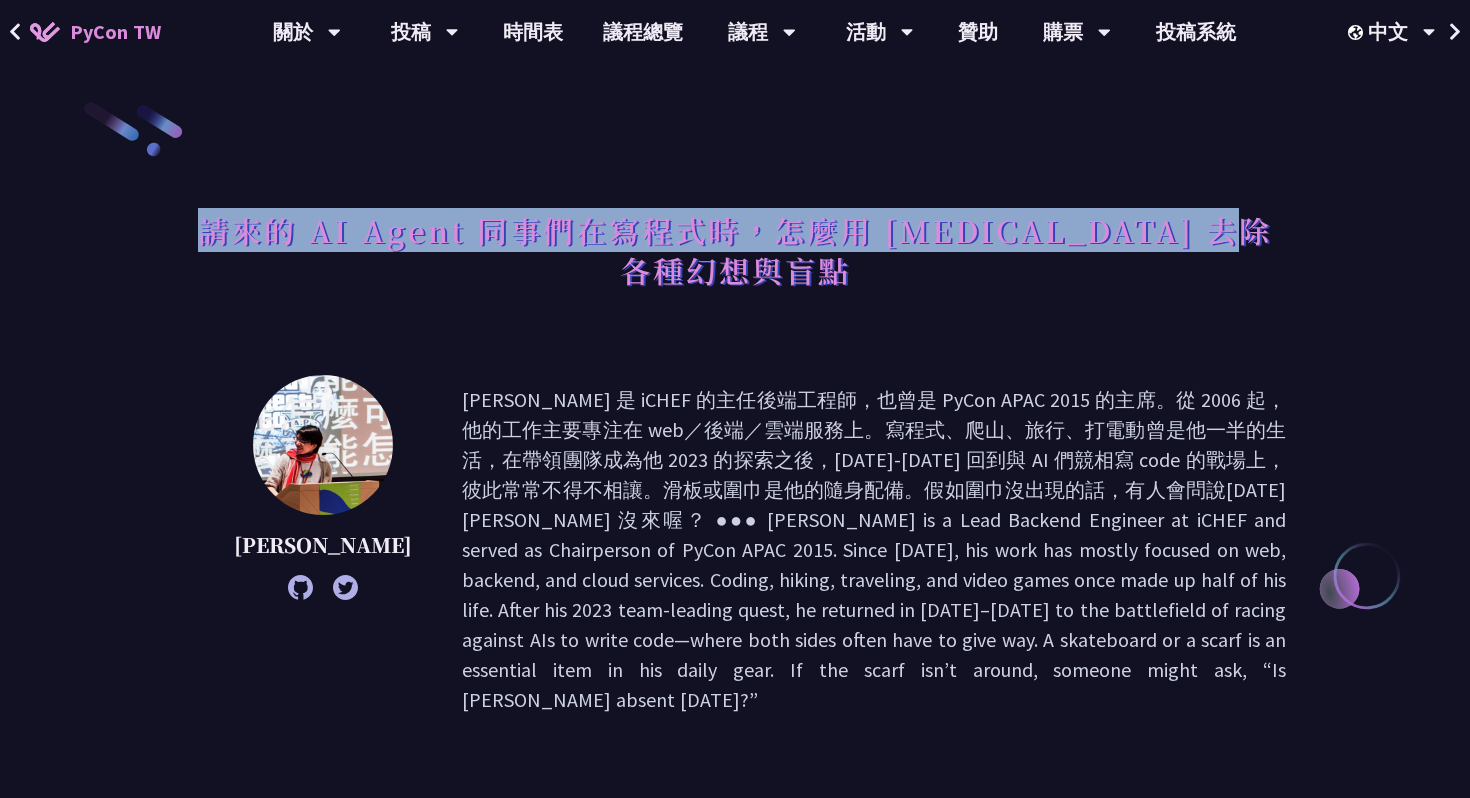 drag, startPoint x: 193, startPoint y: 232, endPoint x: 1283, endPoint y: 221, distance: 1090.0555 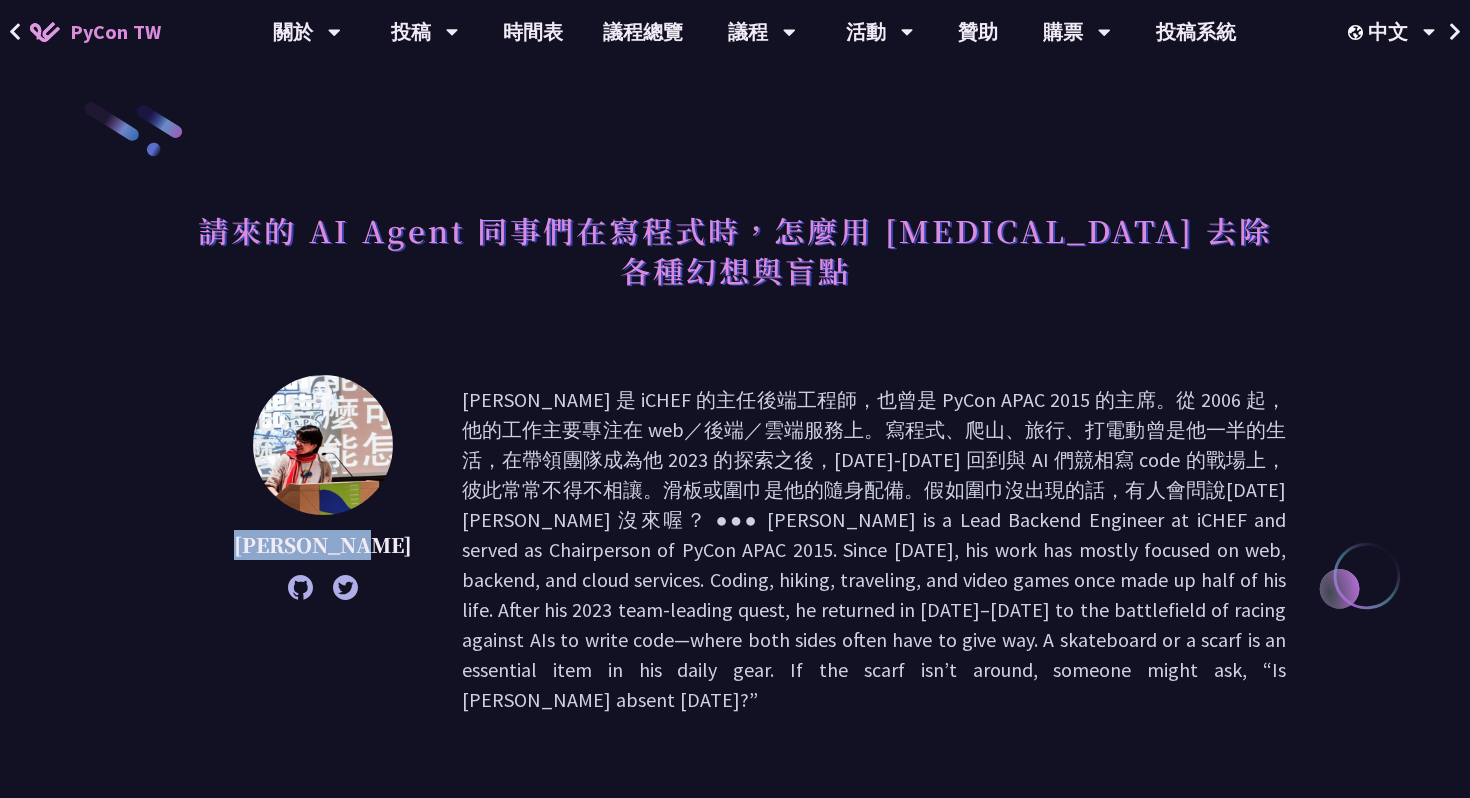 drag, startPoint x: 251, startPoint y: 506, endPoint x: 367, endPoint y: 505, distance: 116.00431 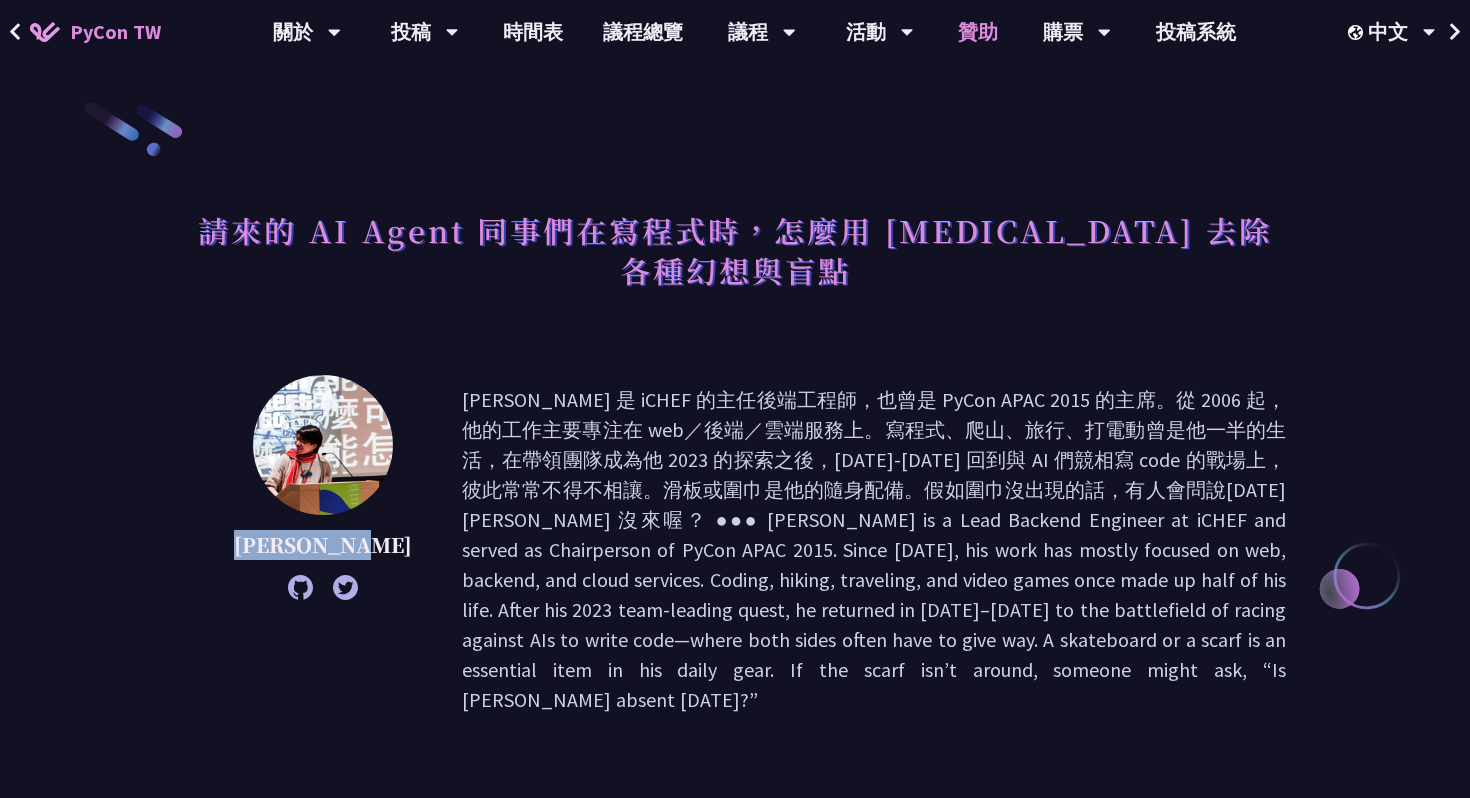 copy on "[PERSON_NAME]" 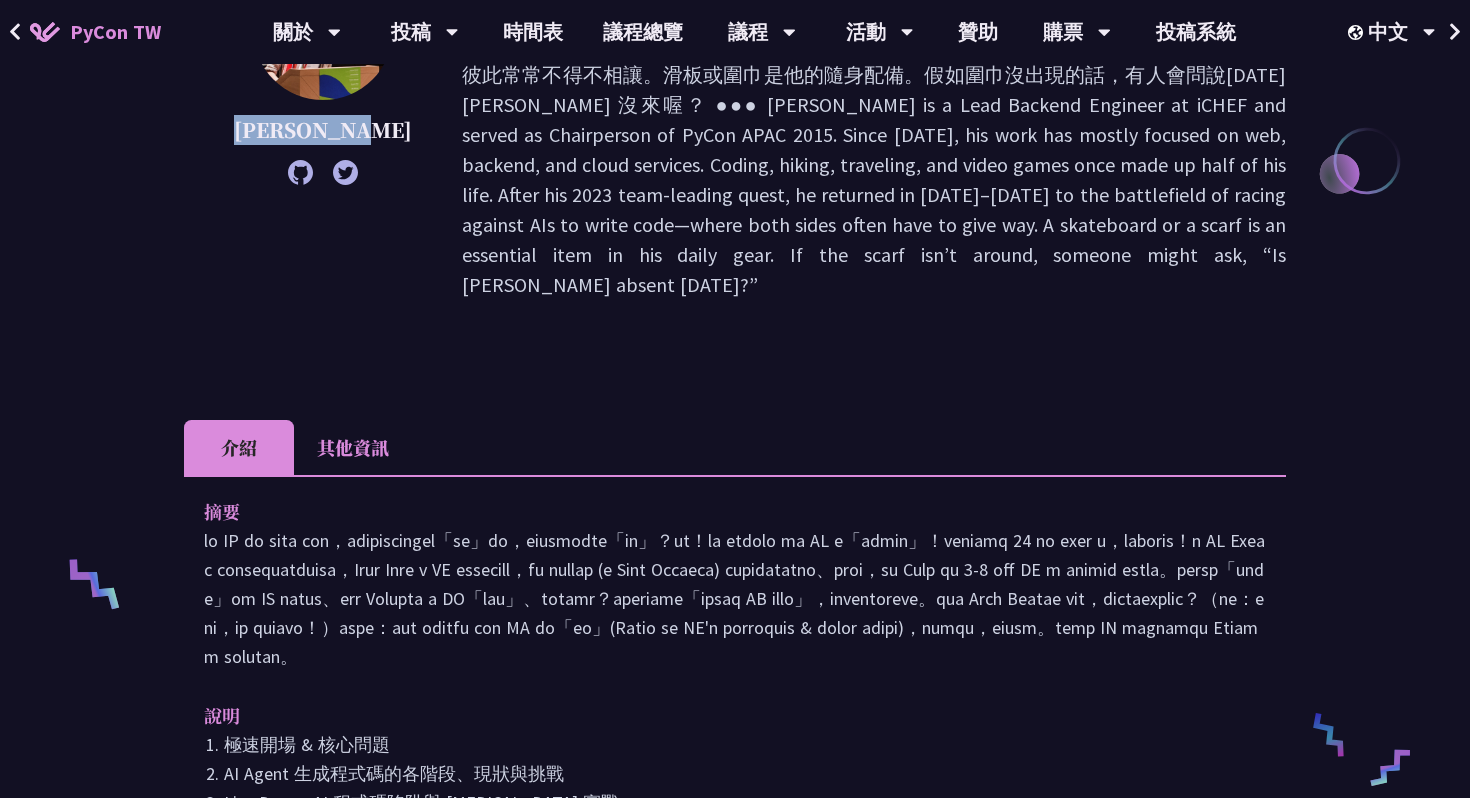 scroll, scrollTop: 600, scrollLeft: 0, axis: vertical 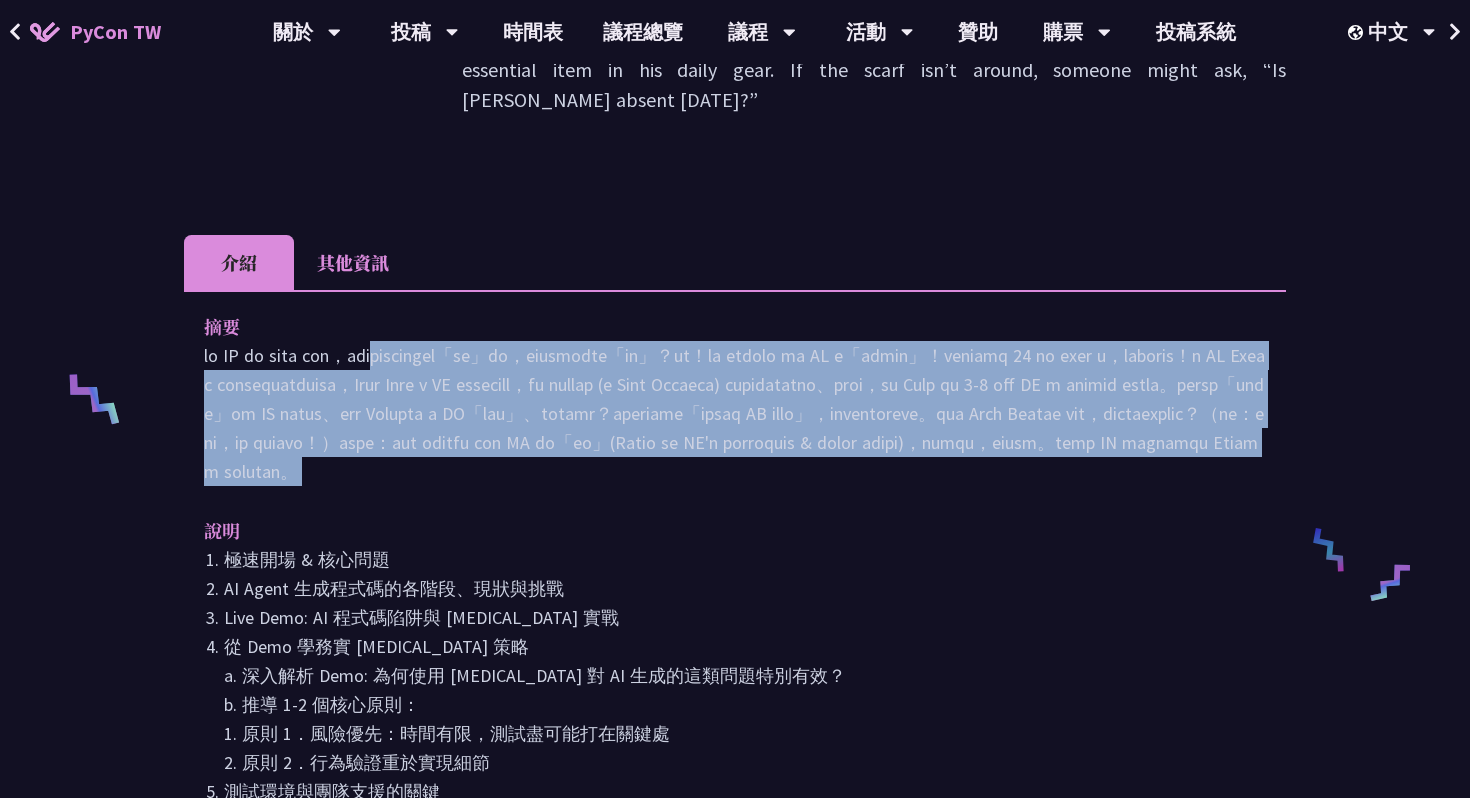 drag, startPoint x: 212, startPoint y: 284, endPoint x: 535, endPoint y: 484, distance: 379.90656 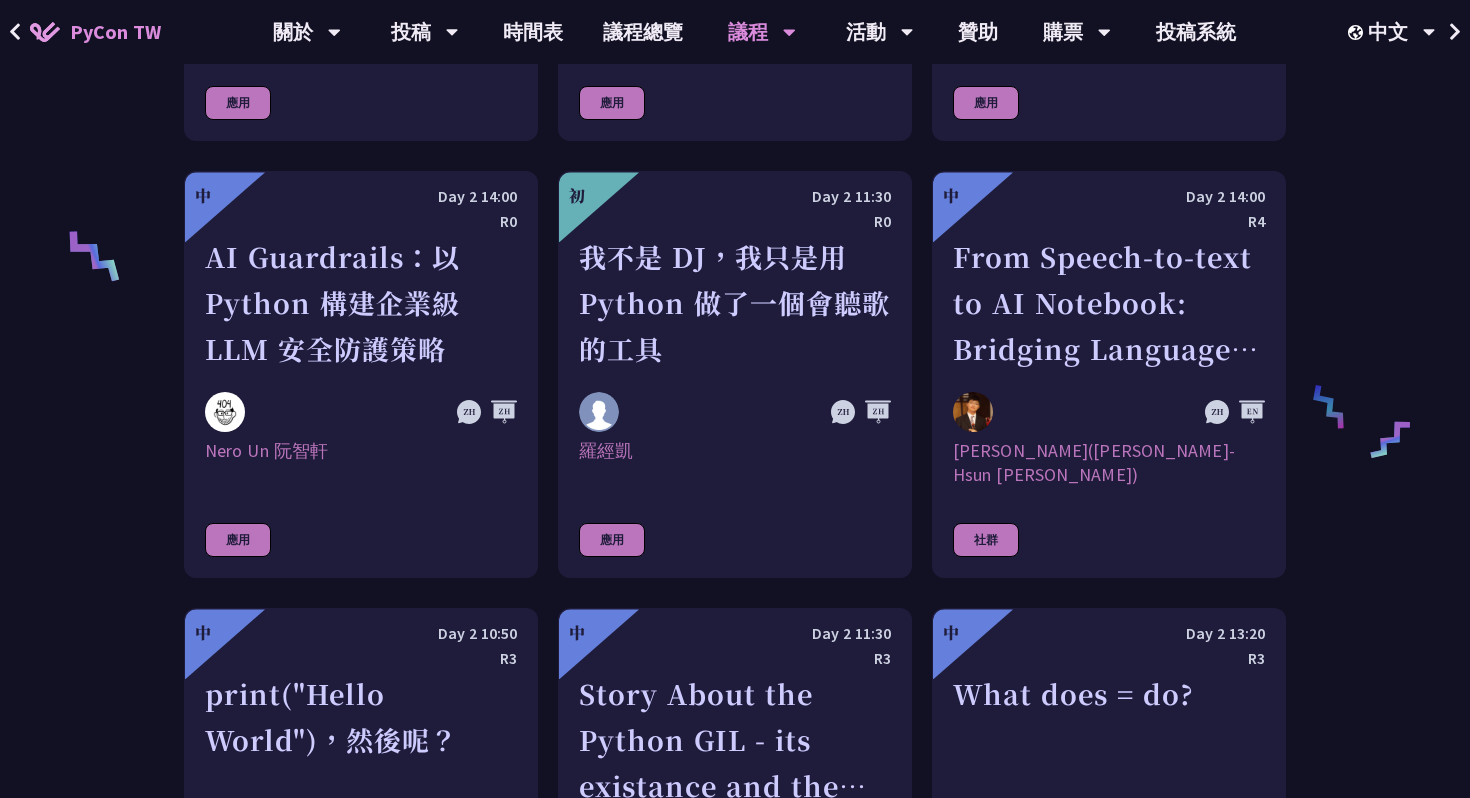 scroll, scrollTop: 1394, scrollLeft: 0, axis: vertical 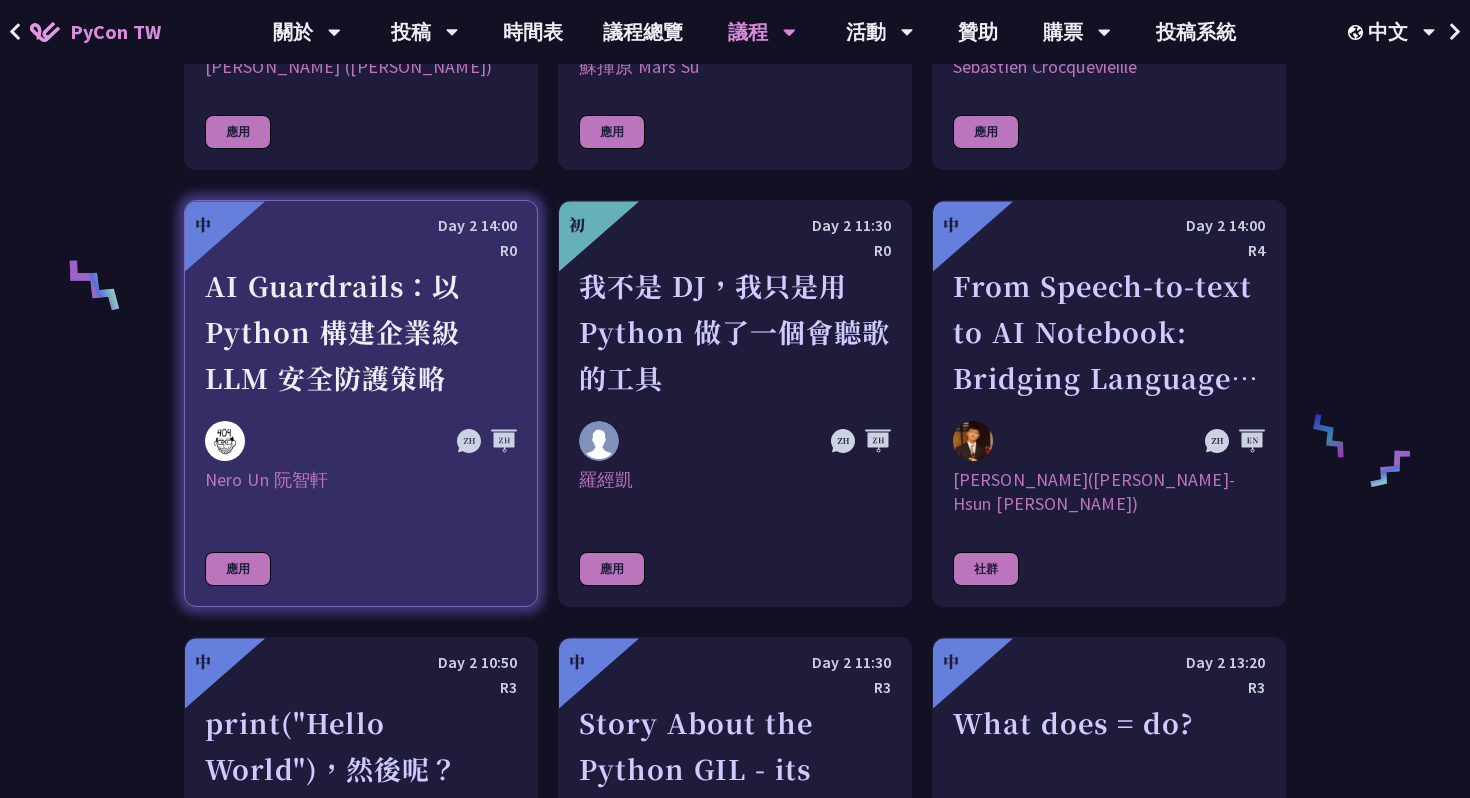 click on "AI Guardrails：以 Python 構建企業級 LLM 安全防護策略" at bounding box center (361, 332) 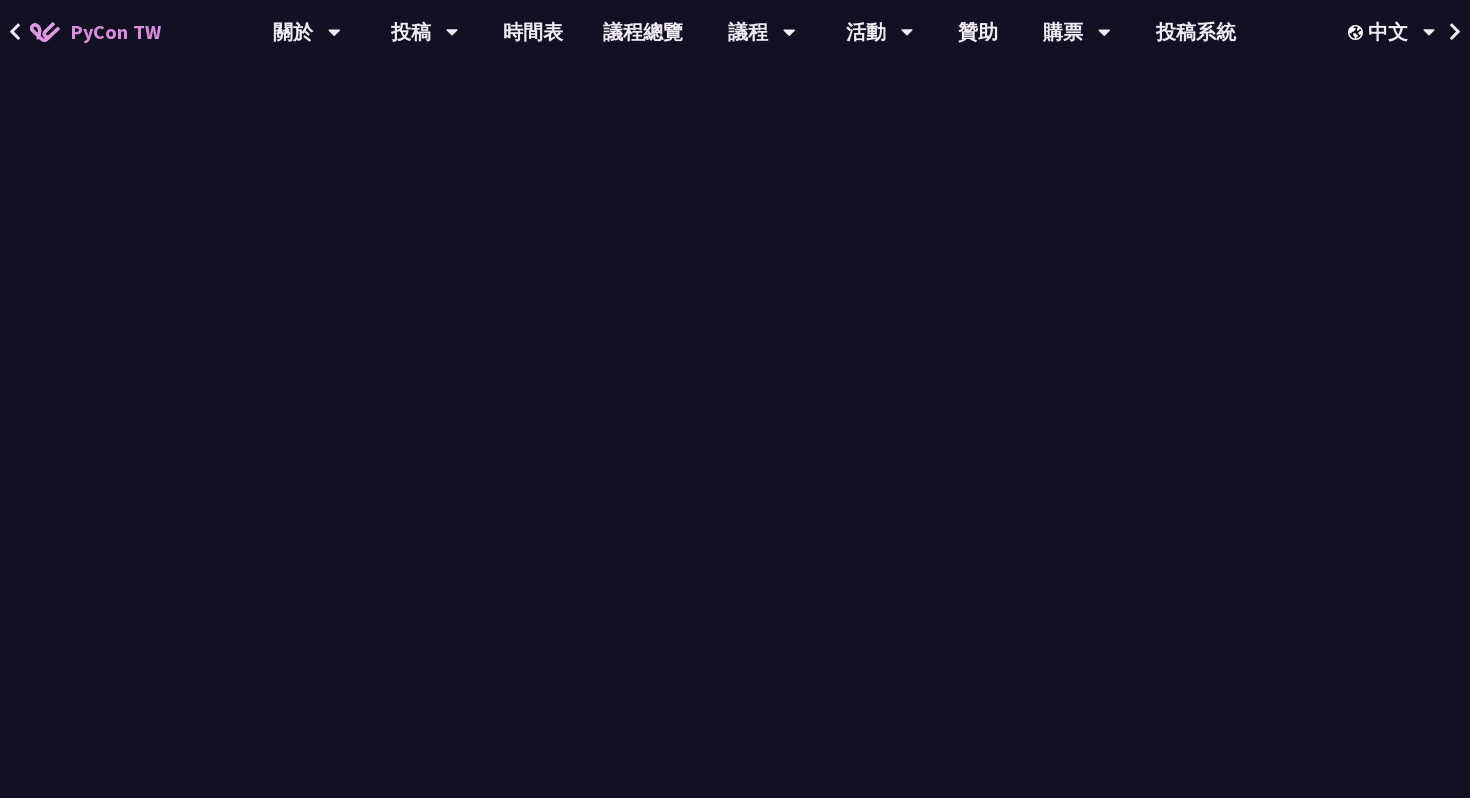 scroll, scrollTop: 0, scrollLeft: 0, axis: both 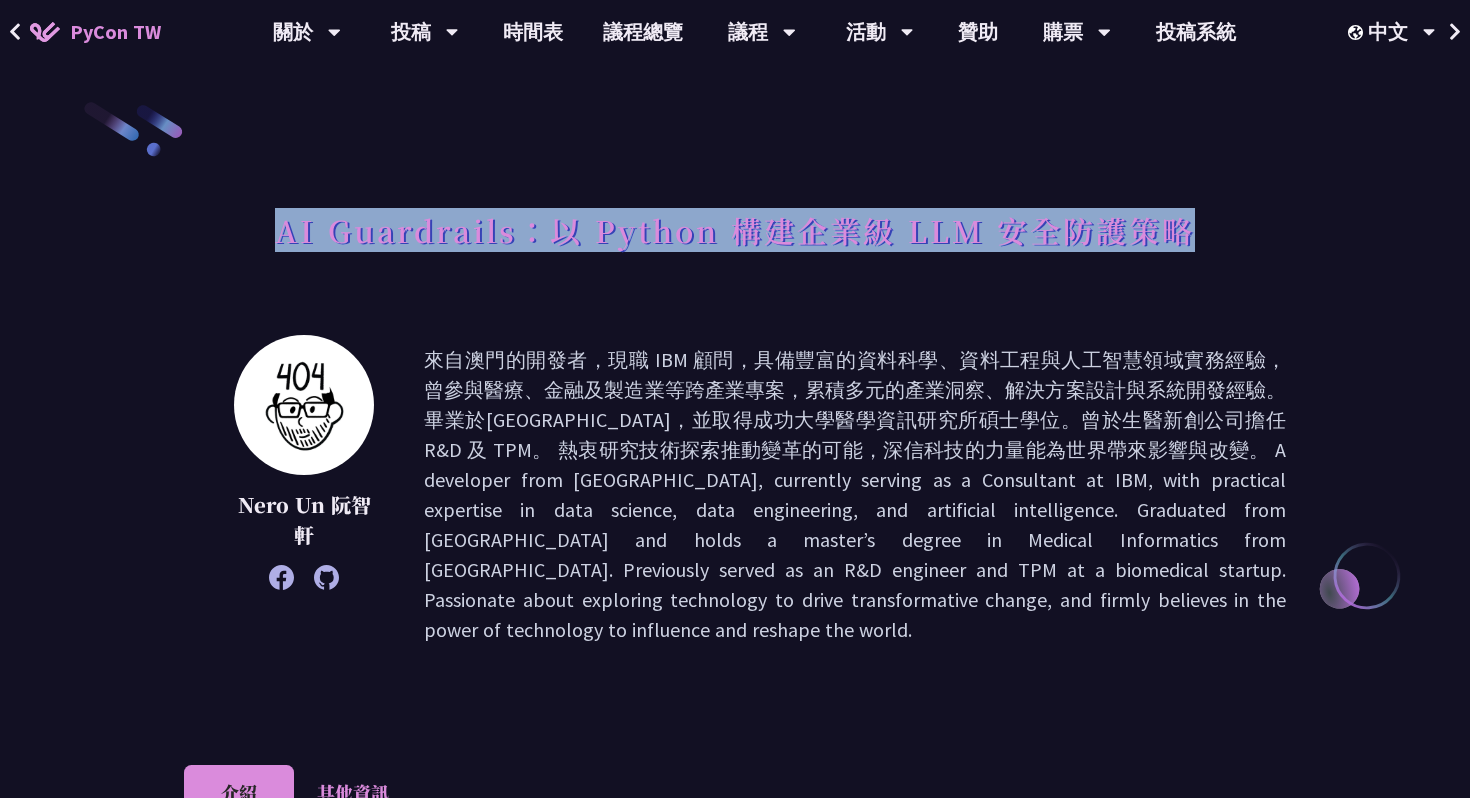 drag, startPoint x: 281, startPoint y: 227, endPoint x: 1245, endPoint y: 224, distance: 964.00464 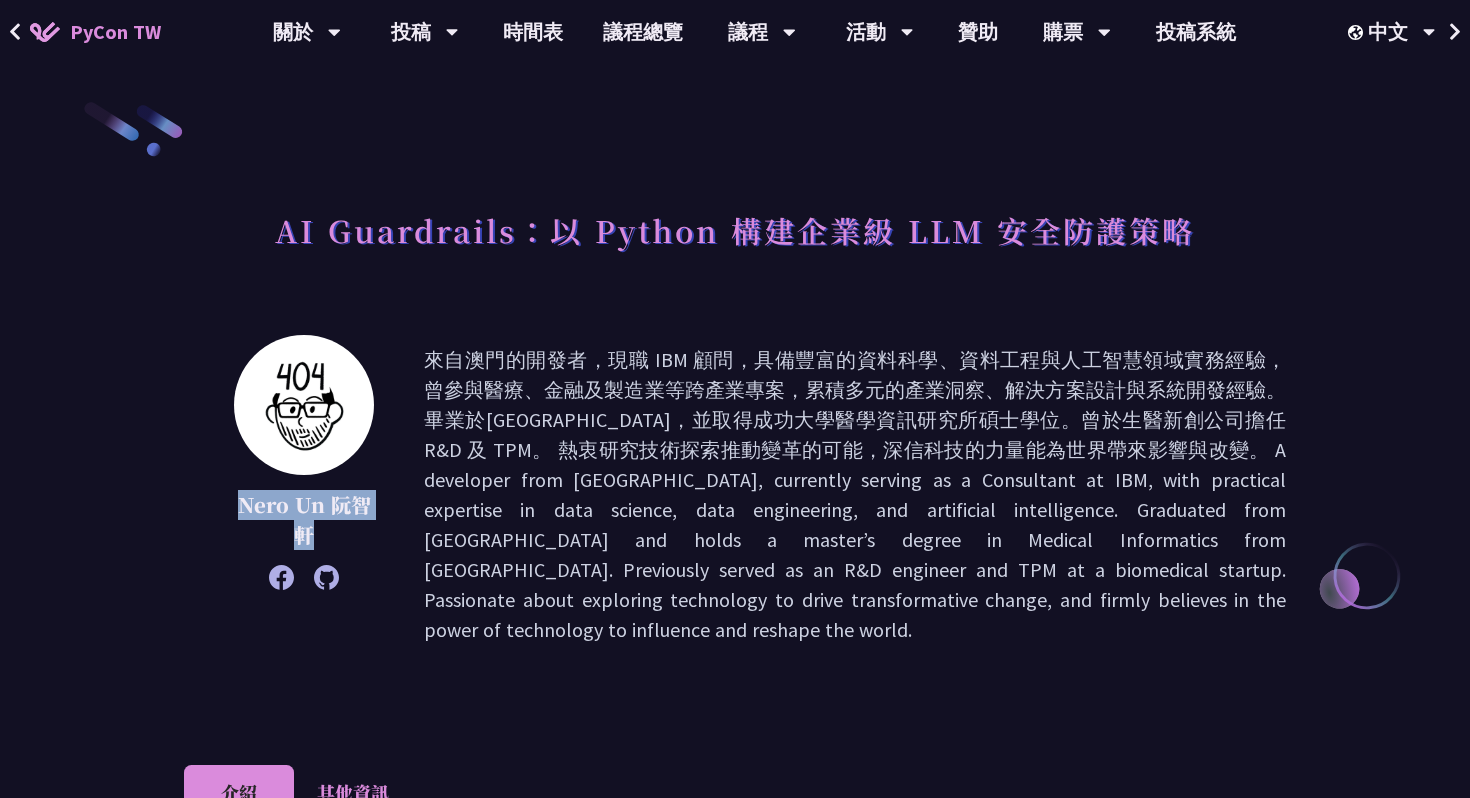 drag, startPoint x: 242, startPoint y: 503, endPoint x: 324, endPoint y: 540, distance: 89.961105 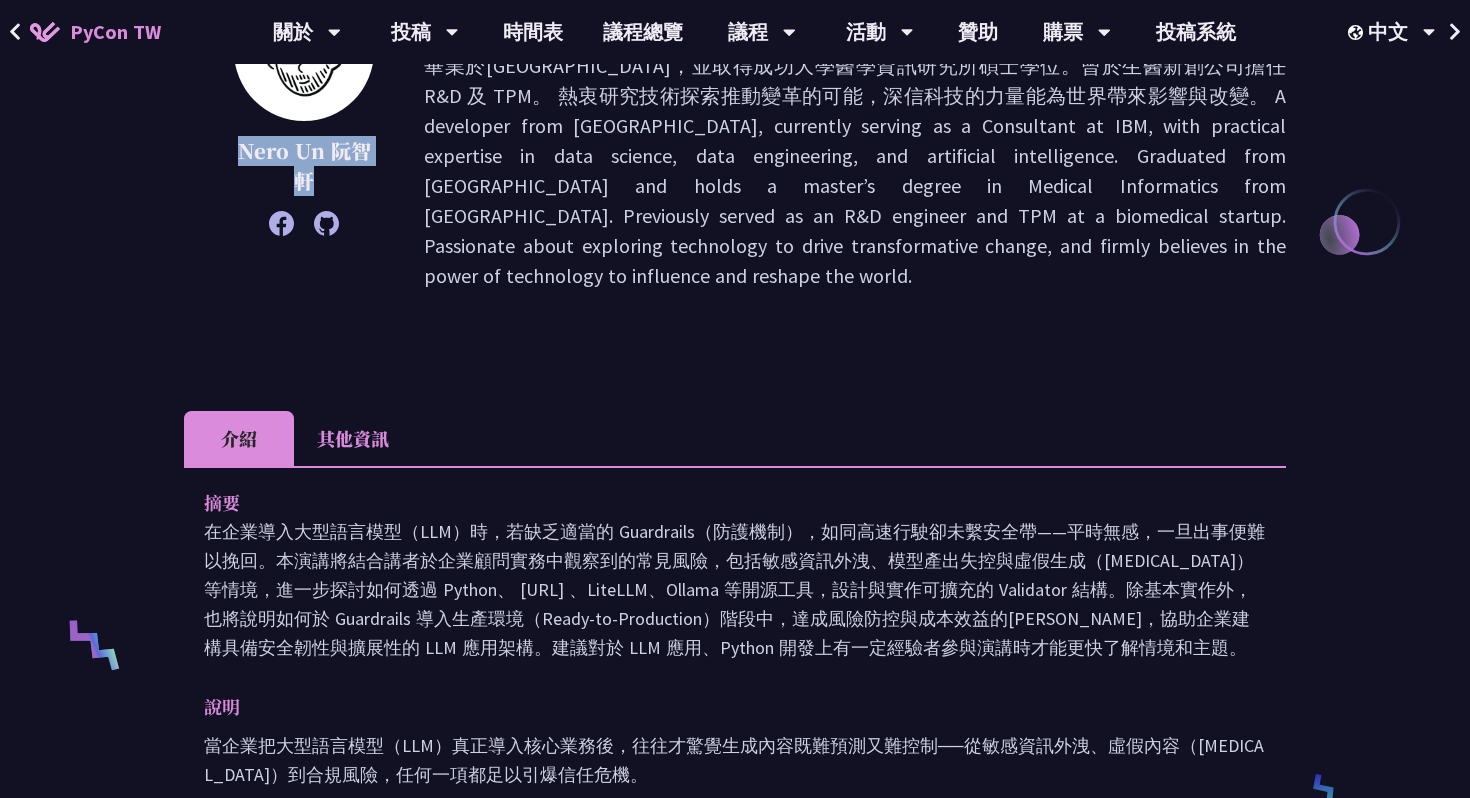 scroll, scrollTop: 568, scrollLeft: 0, axis: vertical 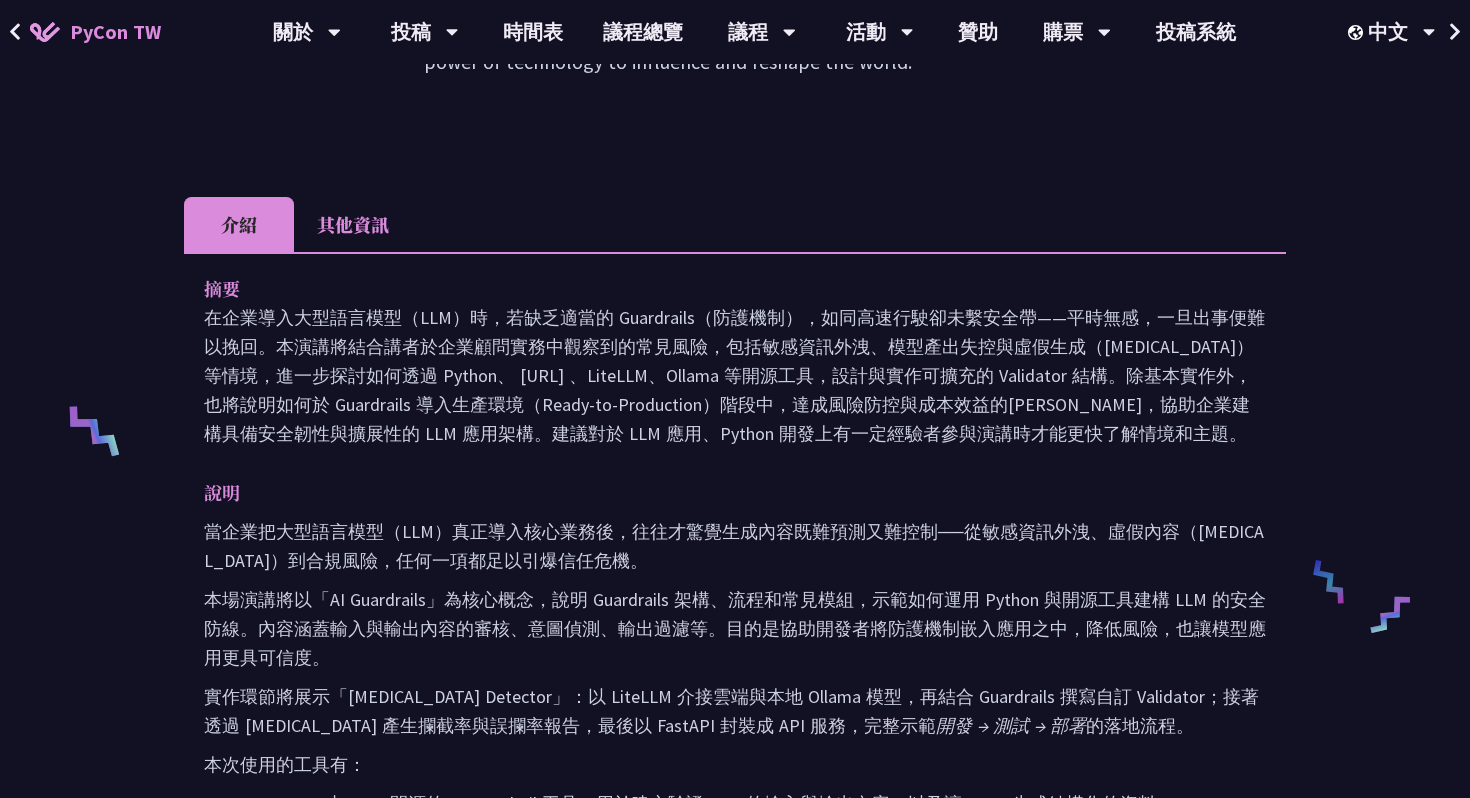 drag, startPoint x: 209, startPoint y: 310, endPoint x: 1169, endPoint y: 428, distance: 967.2249 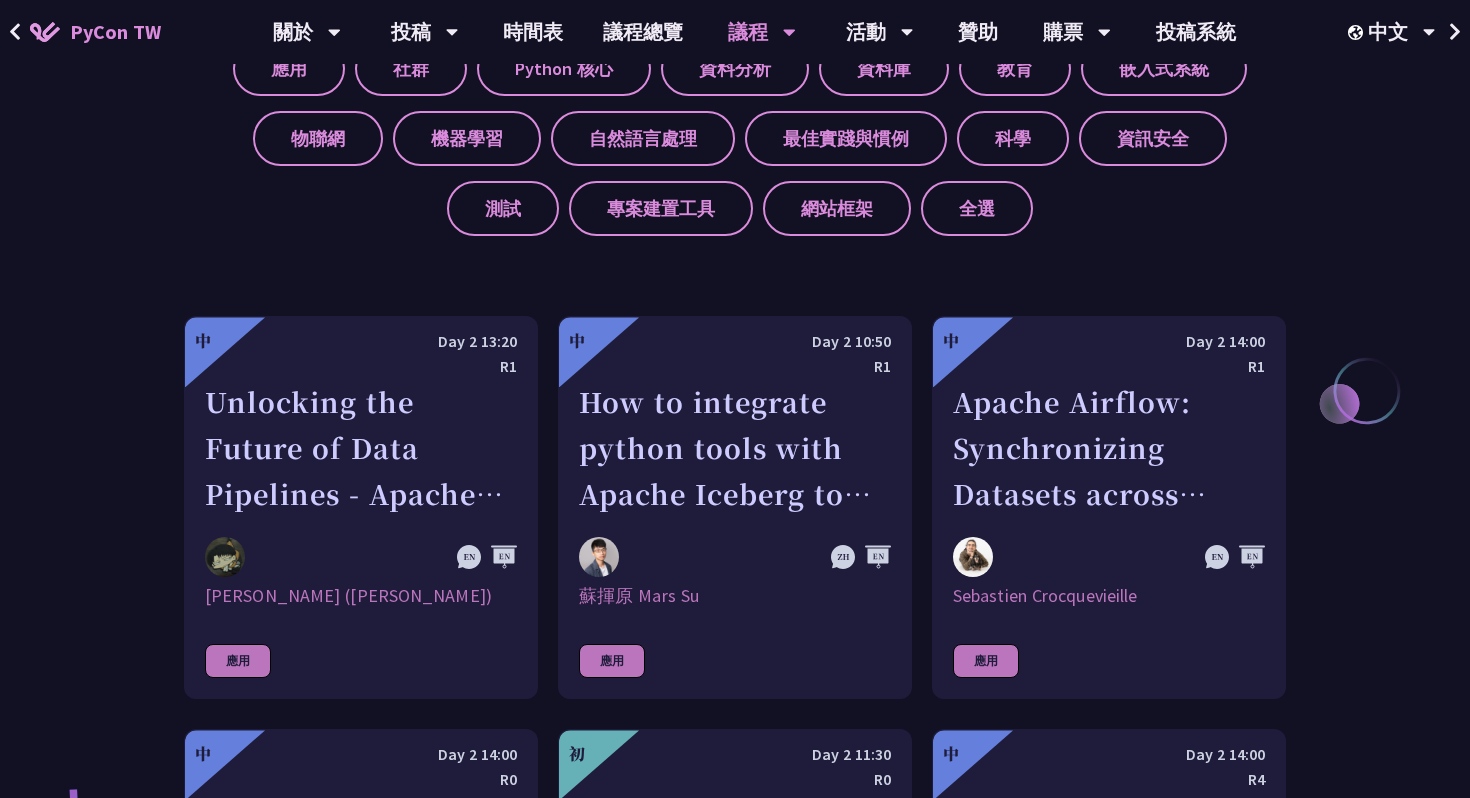 scroll, scrollTop: 863, scrollLeft: 0, axis: vertical 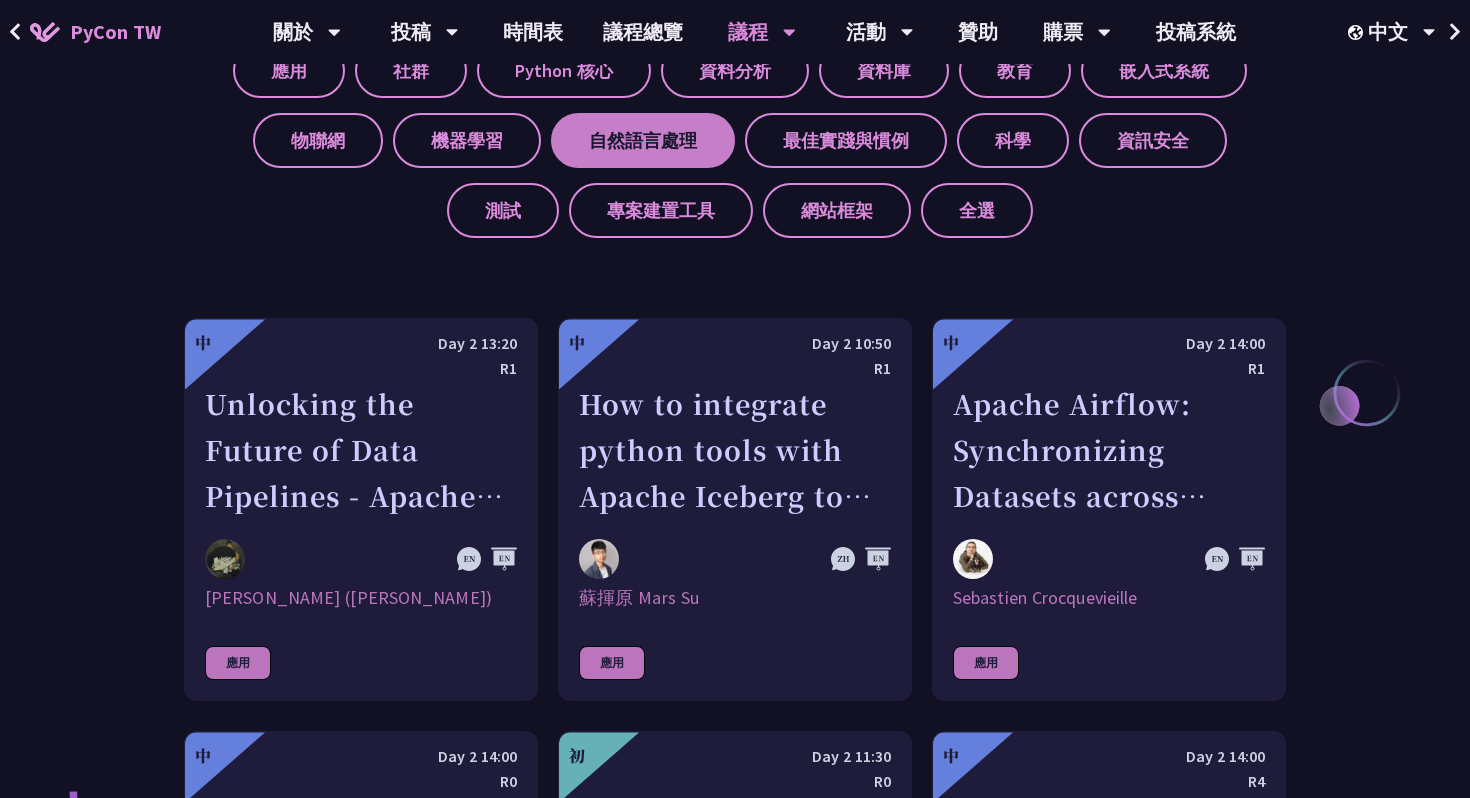 click on "自然語言處理" at bounding box center (643, 140) 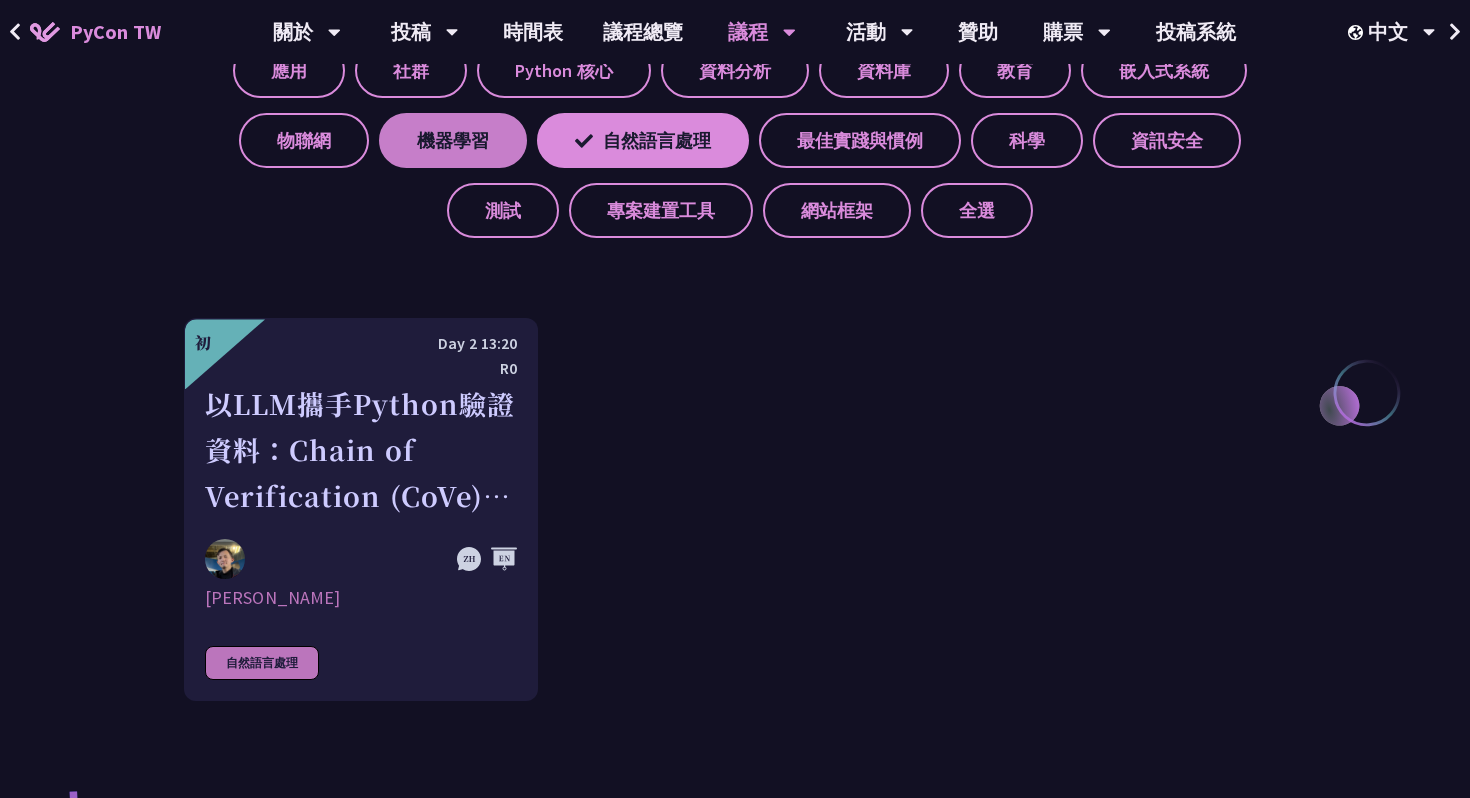 click on "機器學習" at bounding box center (453, 140) 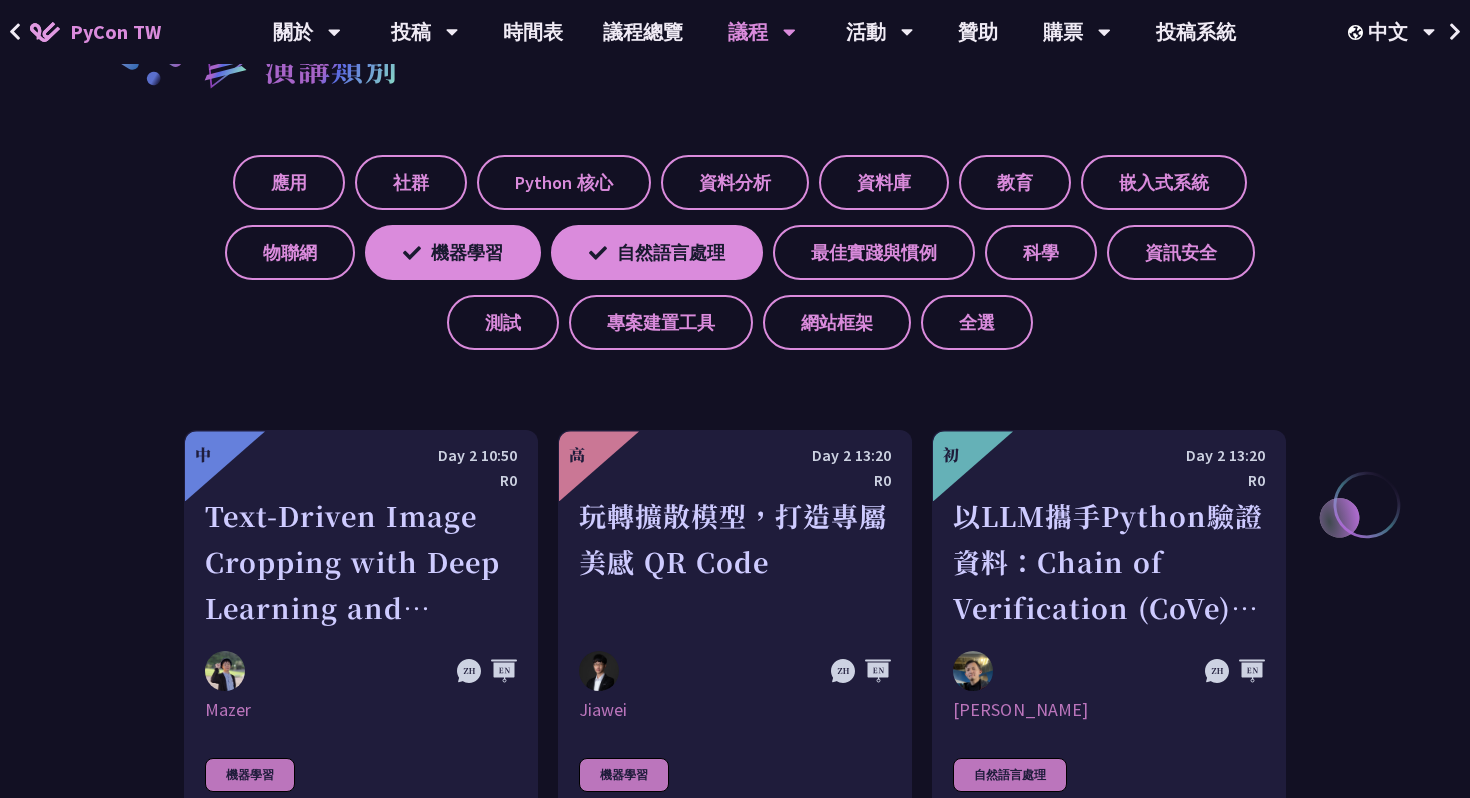 scroll, scrollTop: 735, scrollLeft: 0, axis: vertical 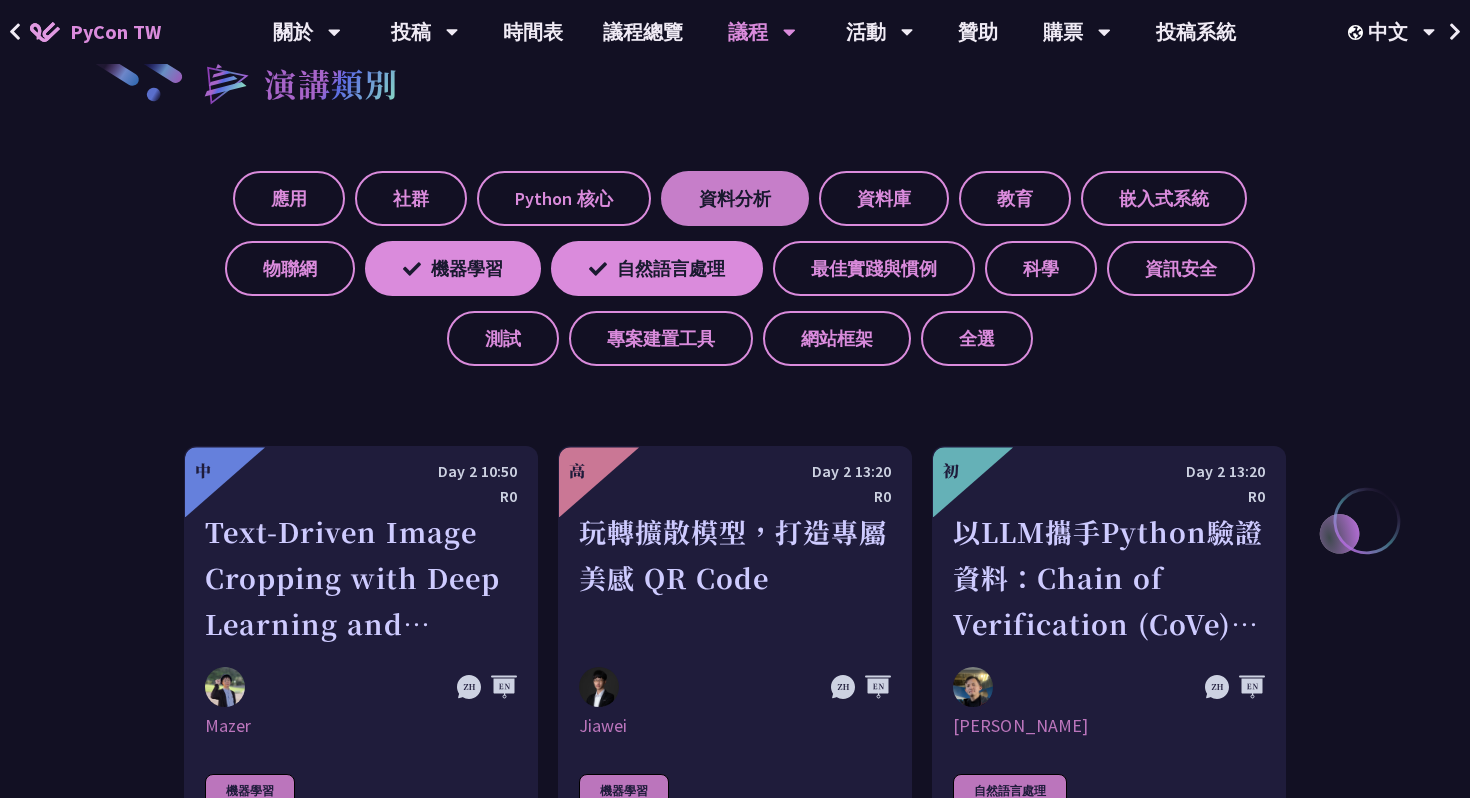 click on "資料分析" at bounding box center (735, 198) 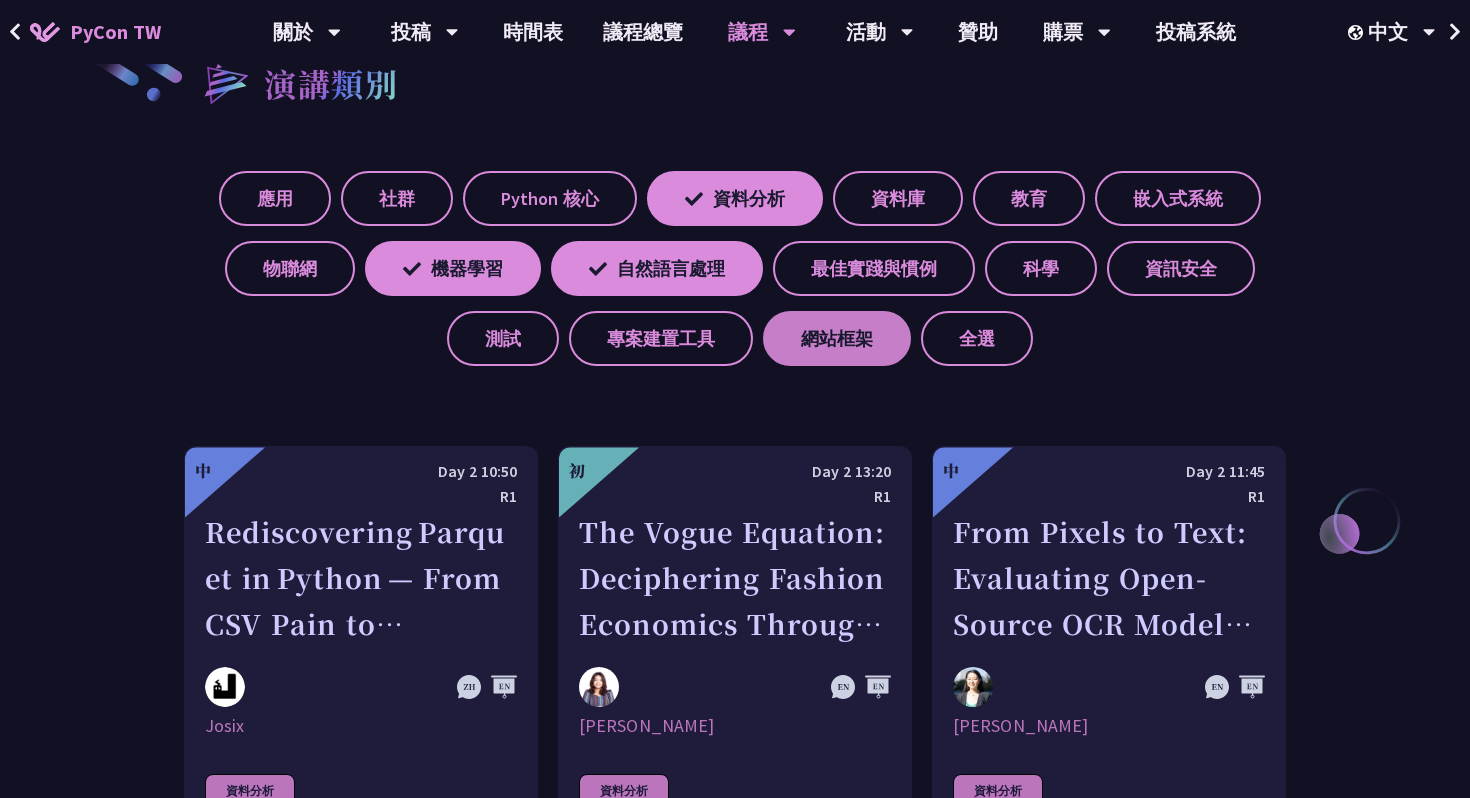 scroll, scrollTop: 783, scrollLeft: 0, axis: vertical 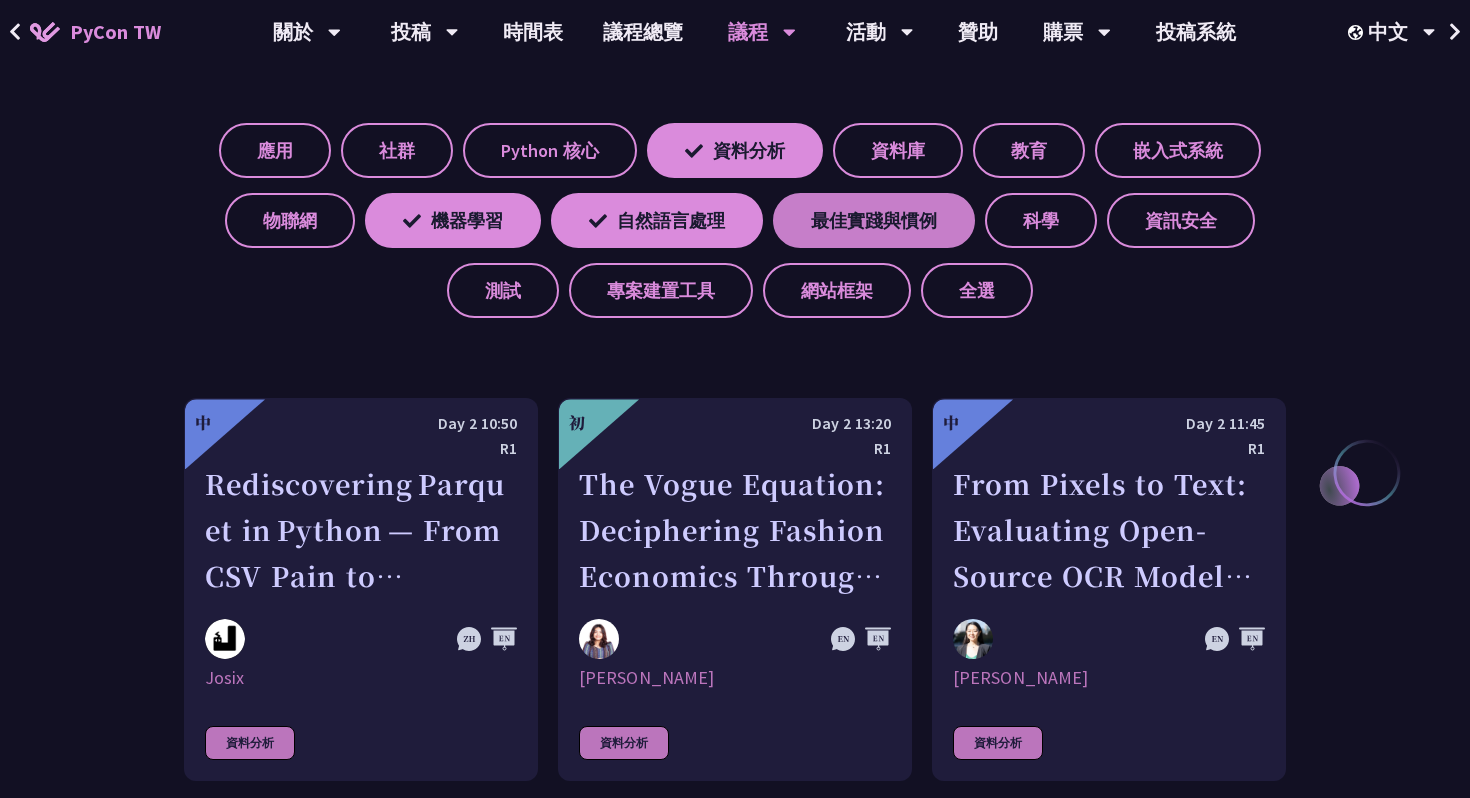 click on "最佳實踐與慣例" at bounding box center [874, 220] 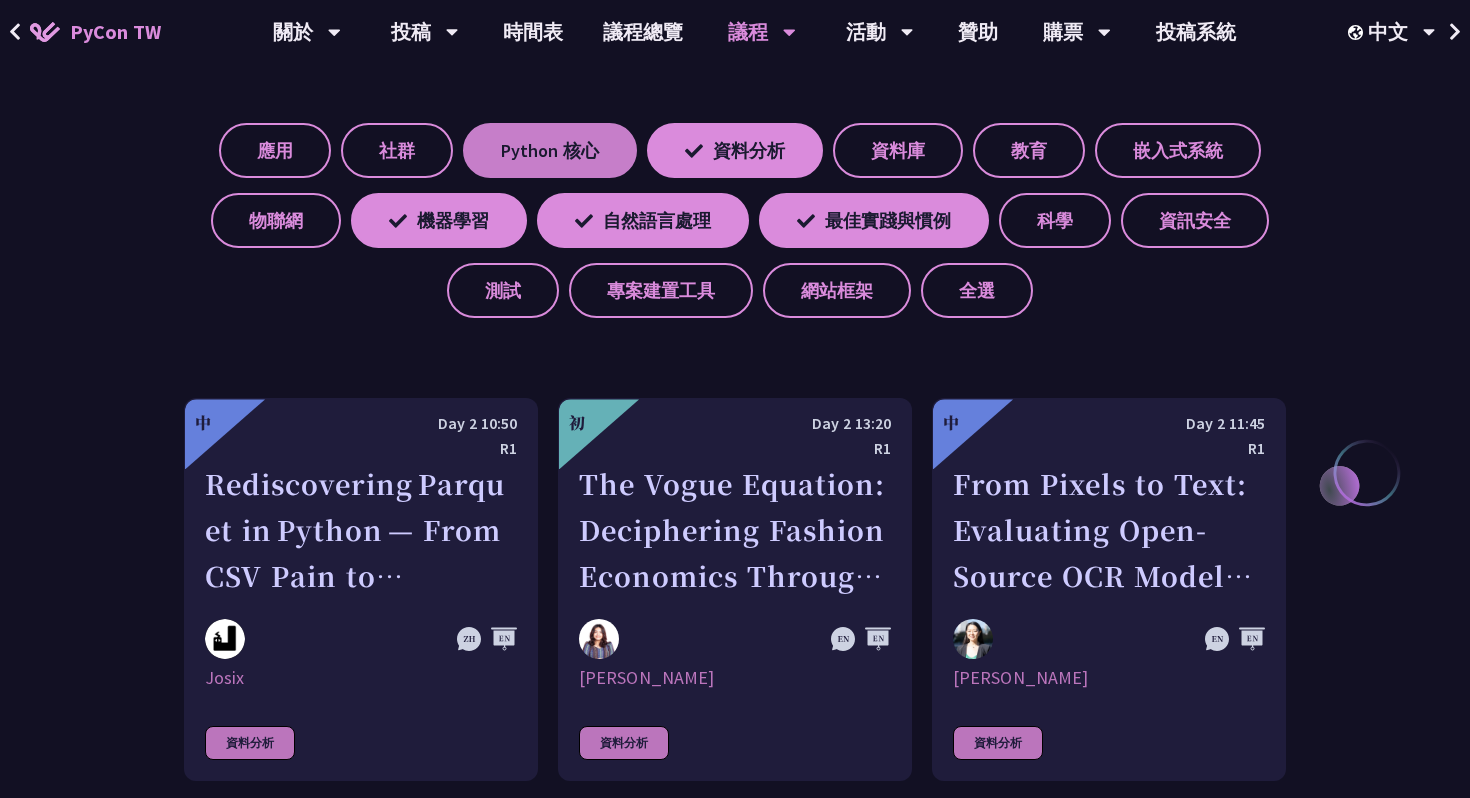click on "Python 核心" at bounding box center [550, 150] 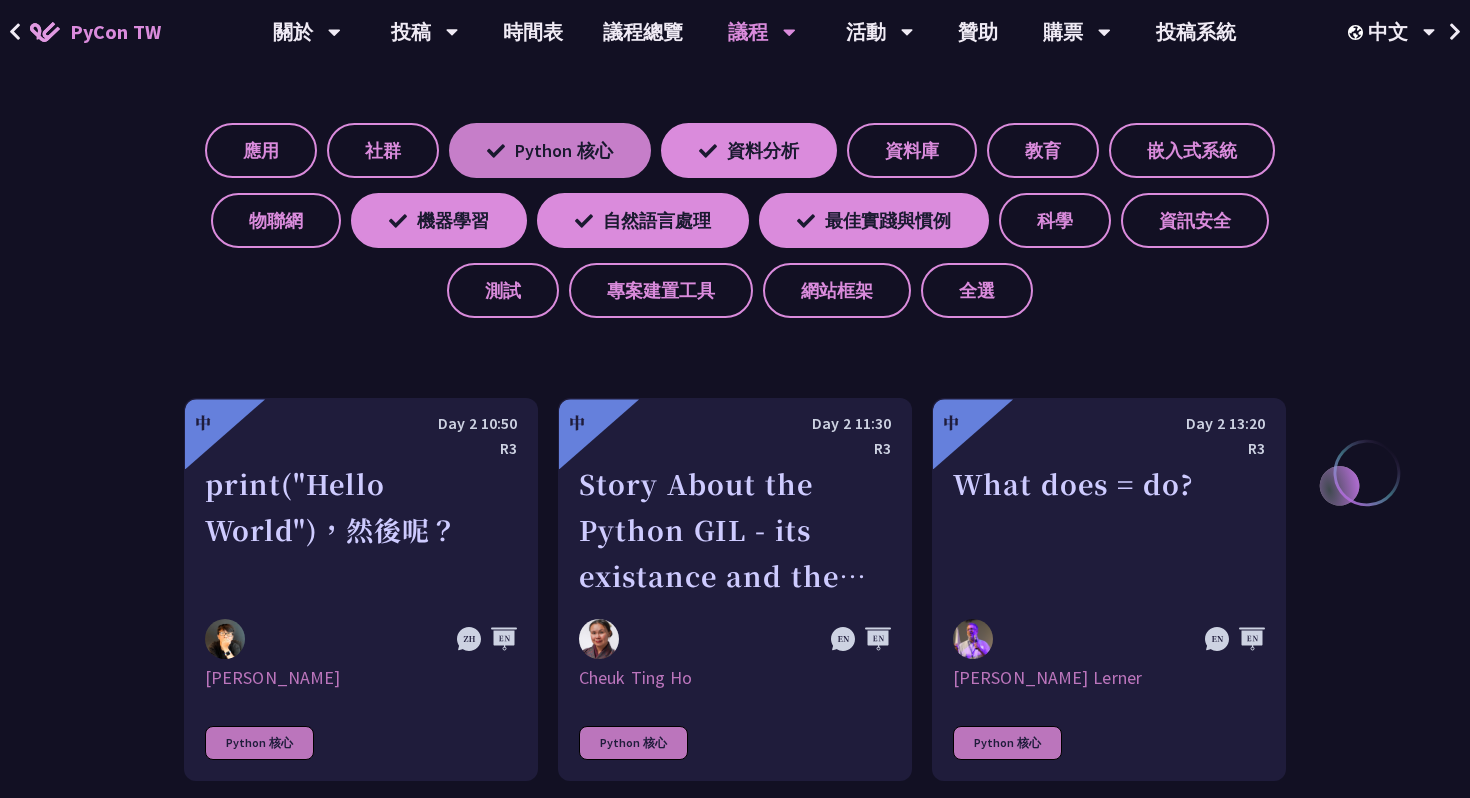 click on "Python 核心" at bounding box center (550, 150) 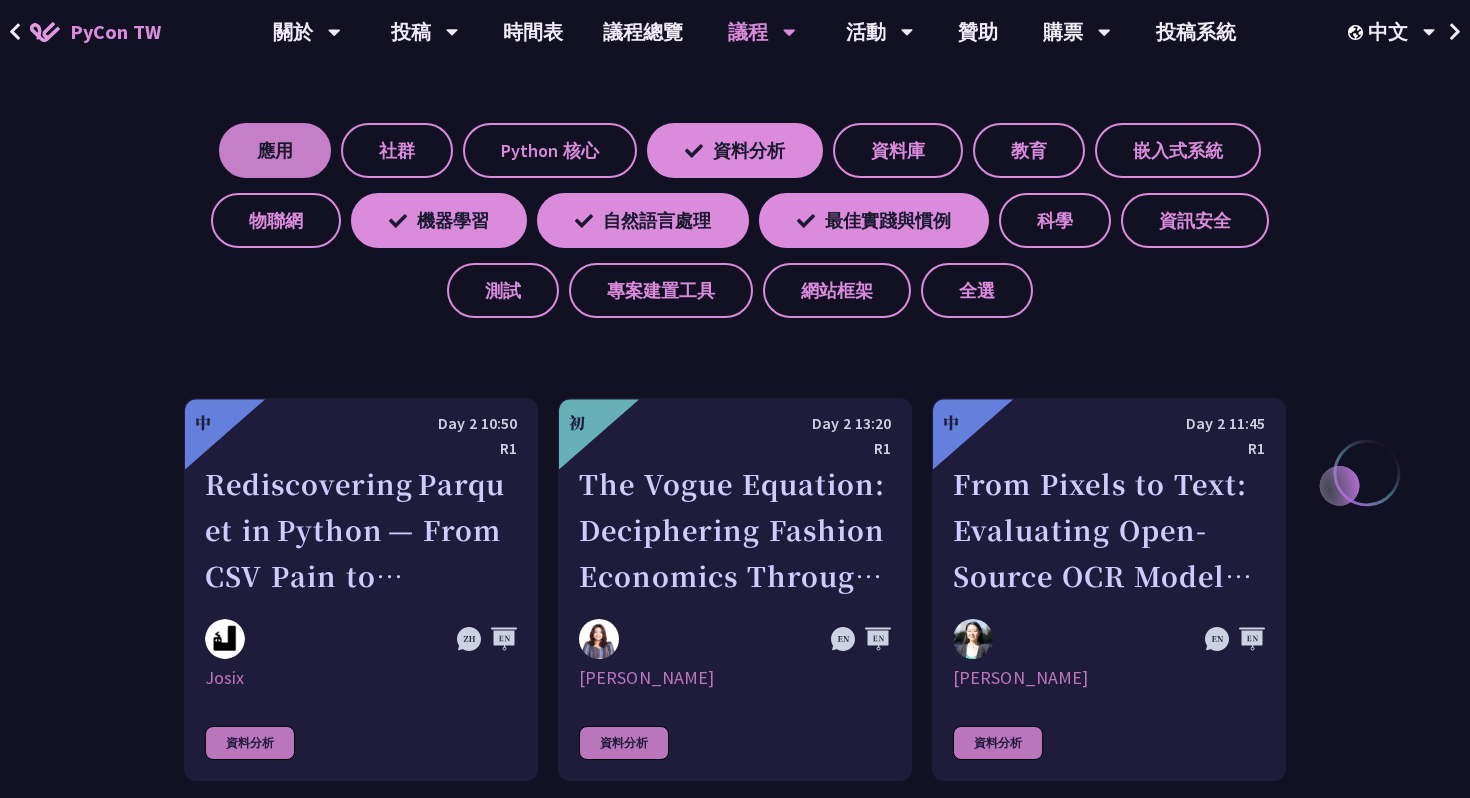click on "應用" at bounding box center [275, 150] 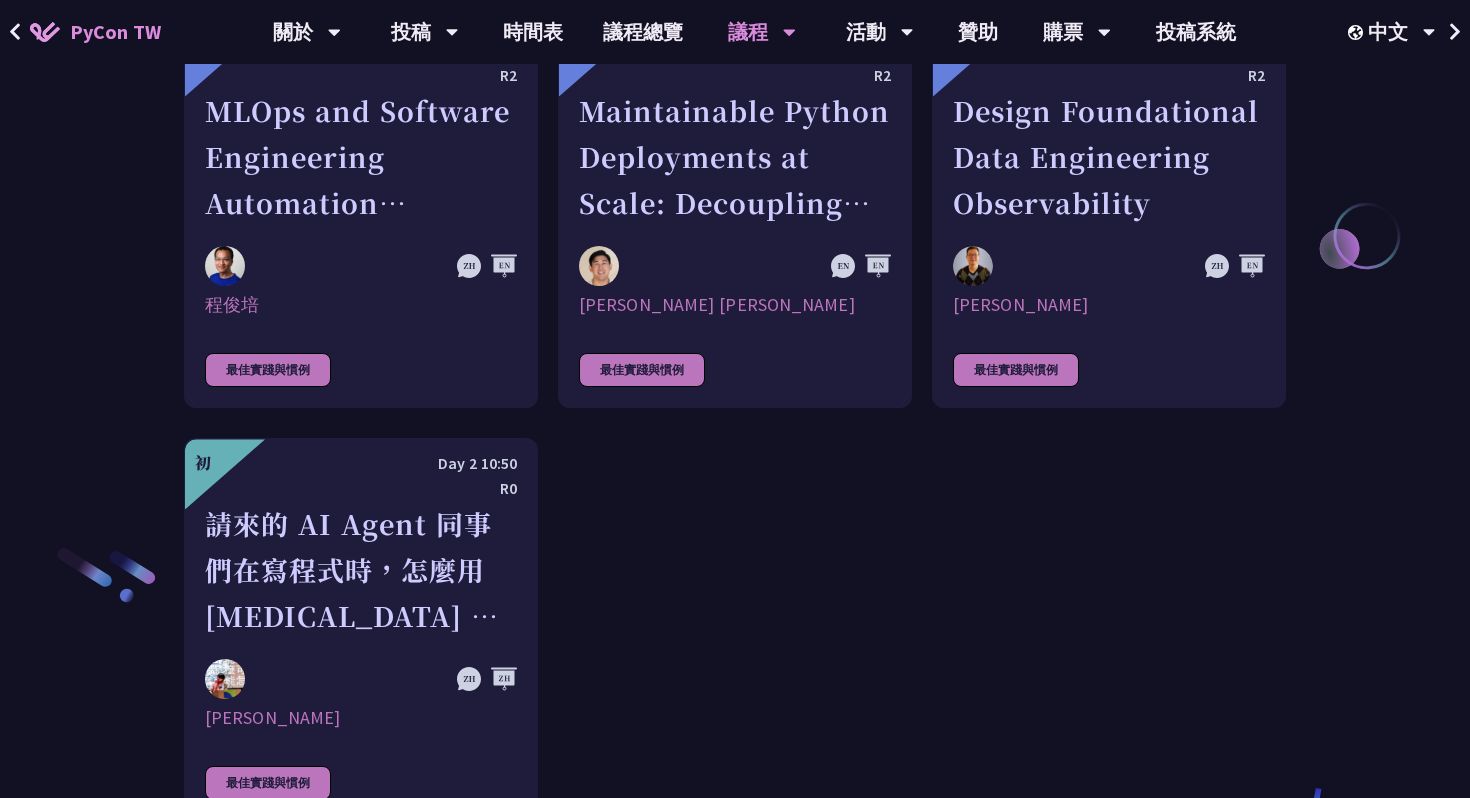scroll, scrollTop: 2810, scrollLeft: 0, axis: vertical 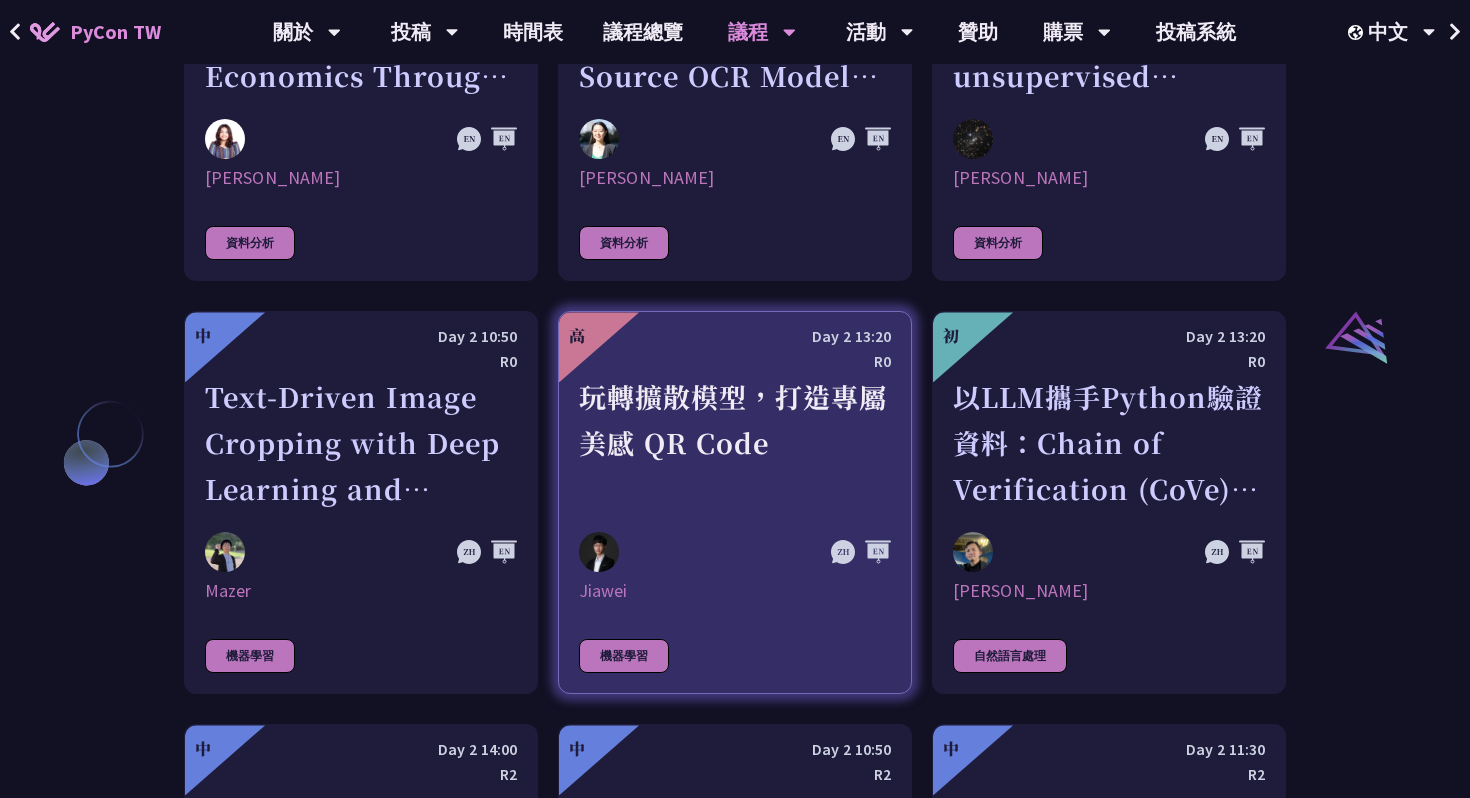 click on "玩轉擴散模型，打造專屬美感 QR Code" at bounding box center [735, 443] 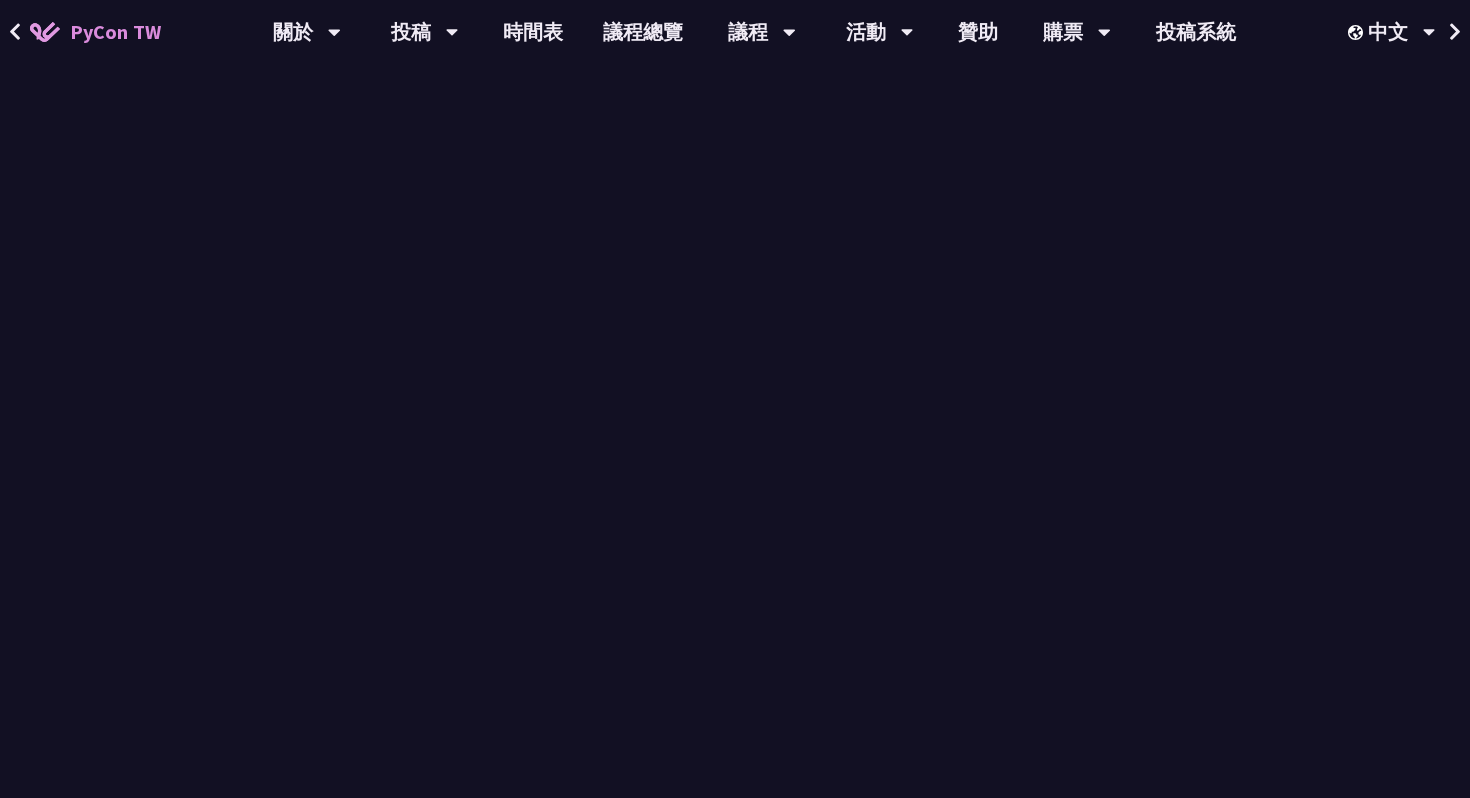 scroll, scrollTop: 0, scrollLeft: 0, axis: both 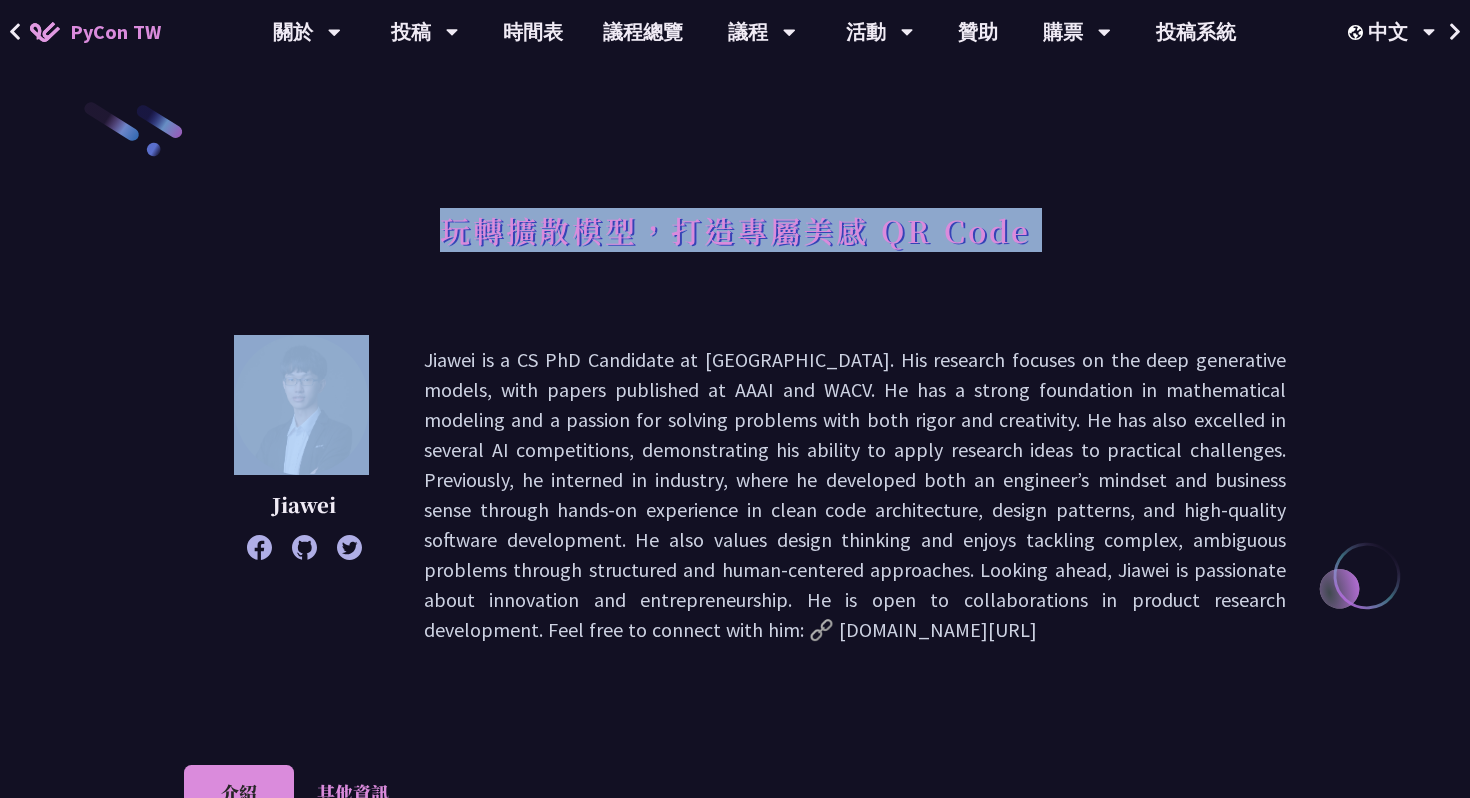 drag, startPoint x: 439, startPoint y: 228, endPoint x: 1033, endPoint y: 227, distance: 594.00085 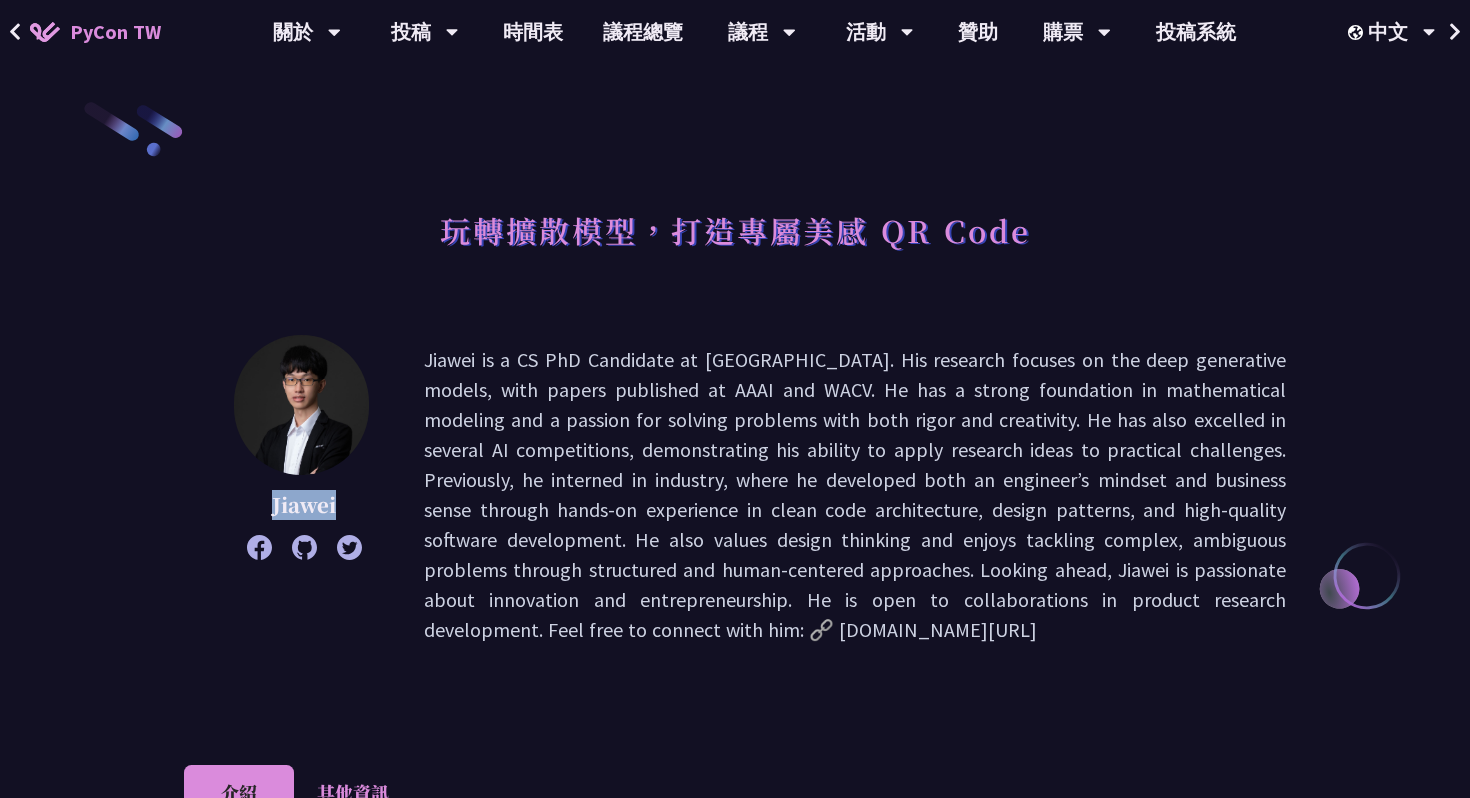 drag, startPoint x: 273, startPoint y: 503, endPoint x: 355, endPoint y: 503, distance: 82 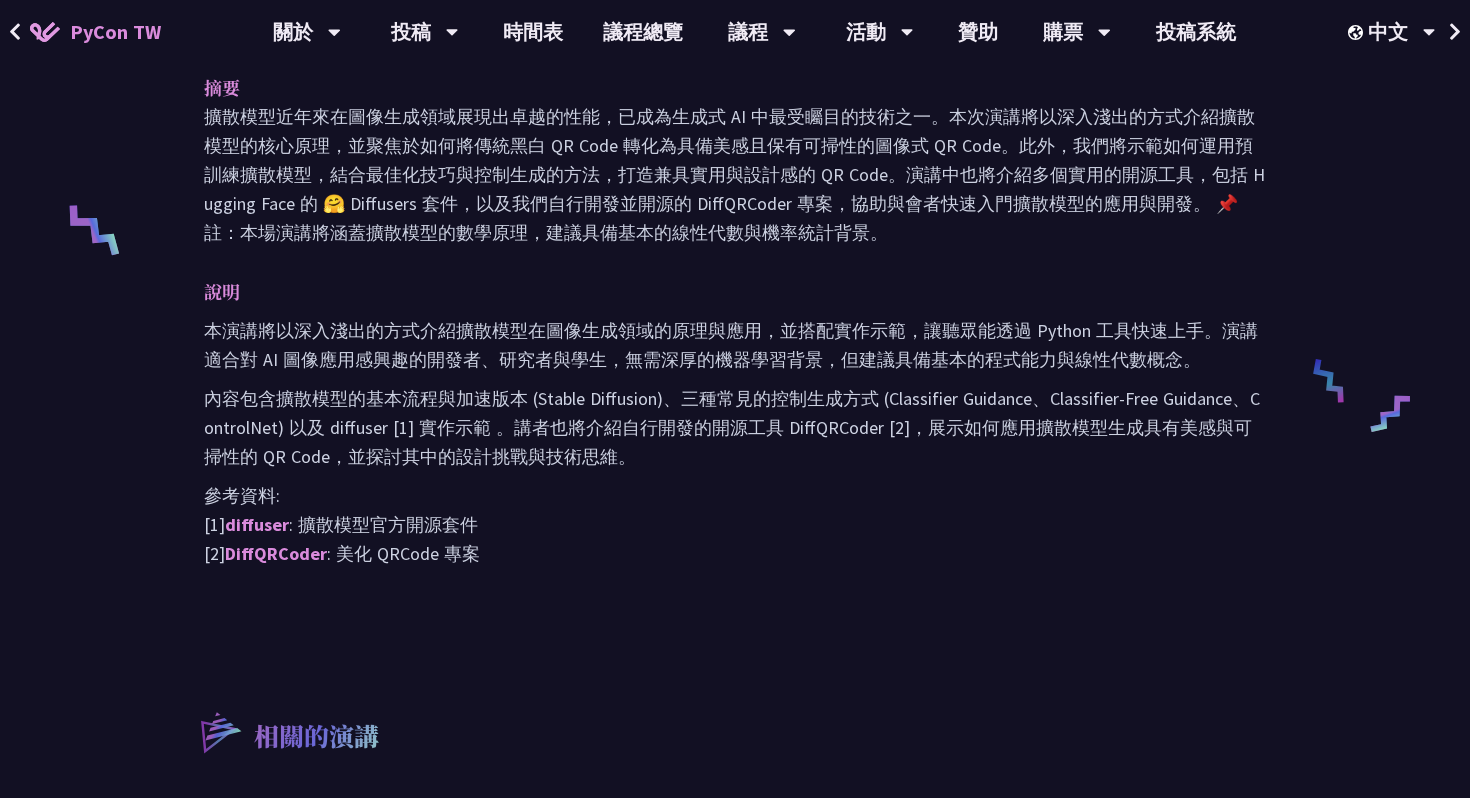 scroll, scrollTop: 732, scrollLeft: 0, axis: vertical 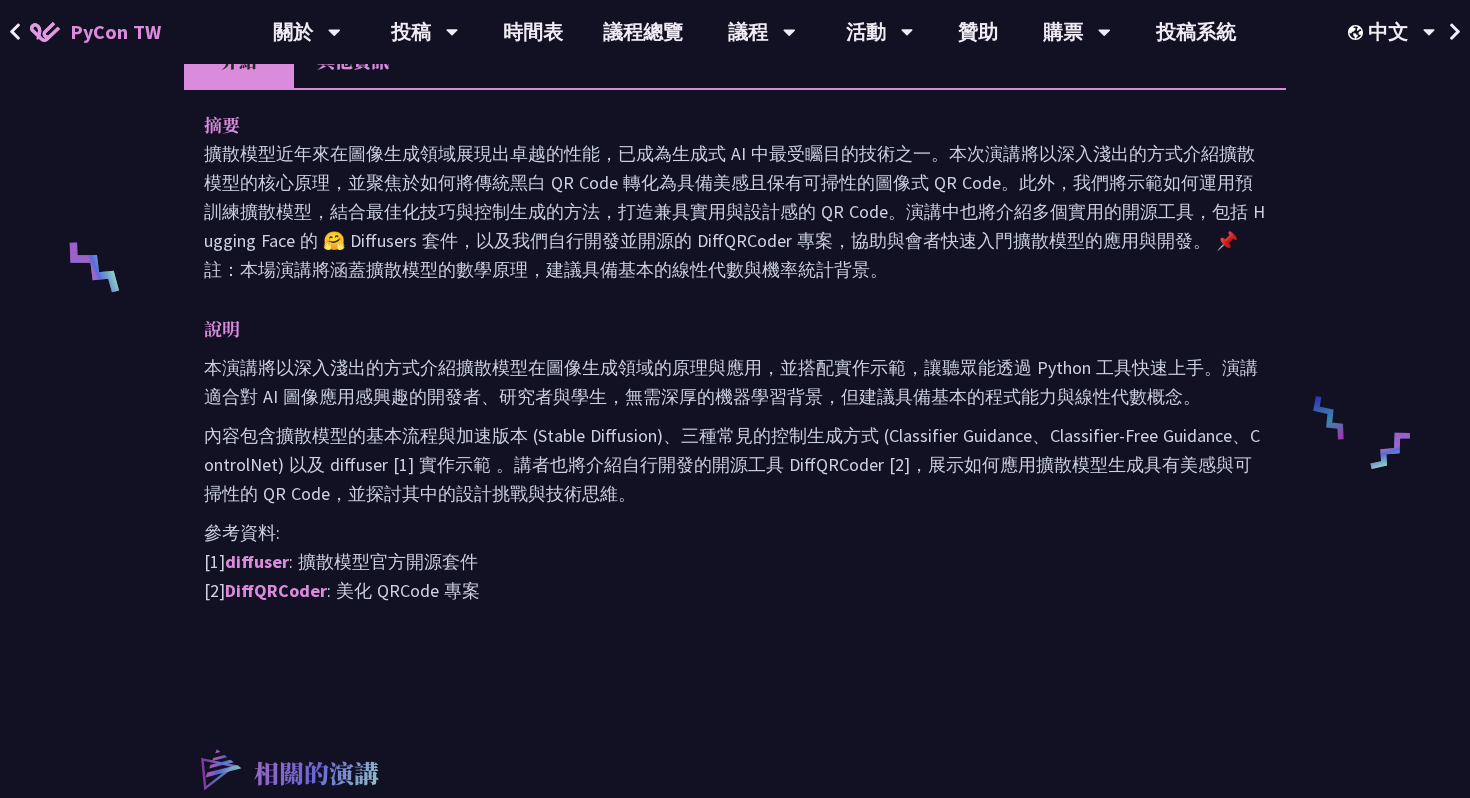 drag, startPoint x: 201, startPoint y: 145, endPoint x: 864, endPoint y: 257, distance: 672.3935 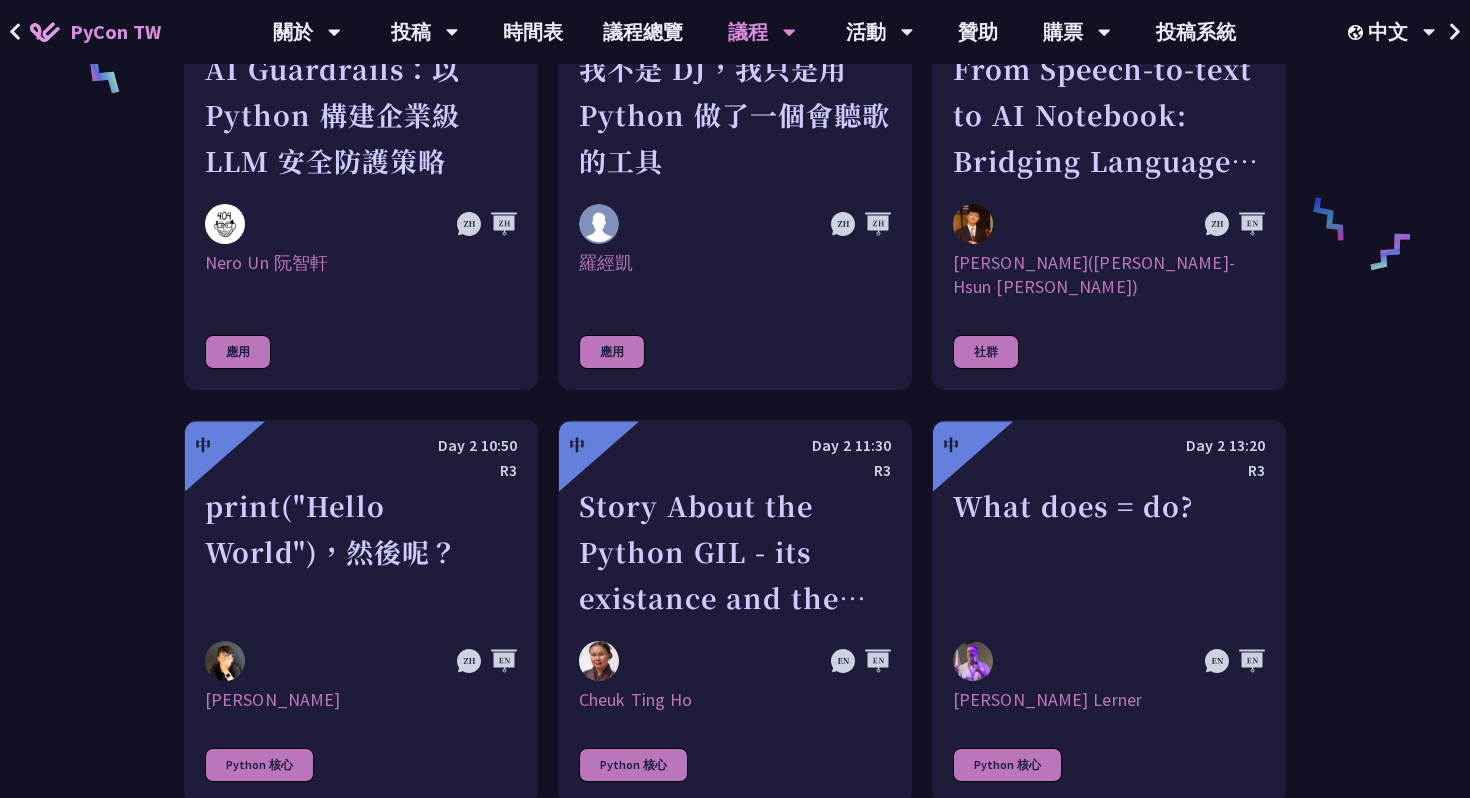 scroll, scrollTop: 1393, scrollLeft: 0, axis: vertical 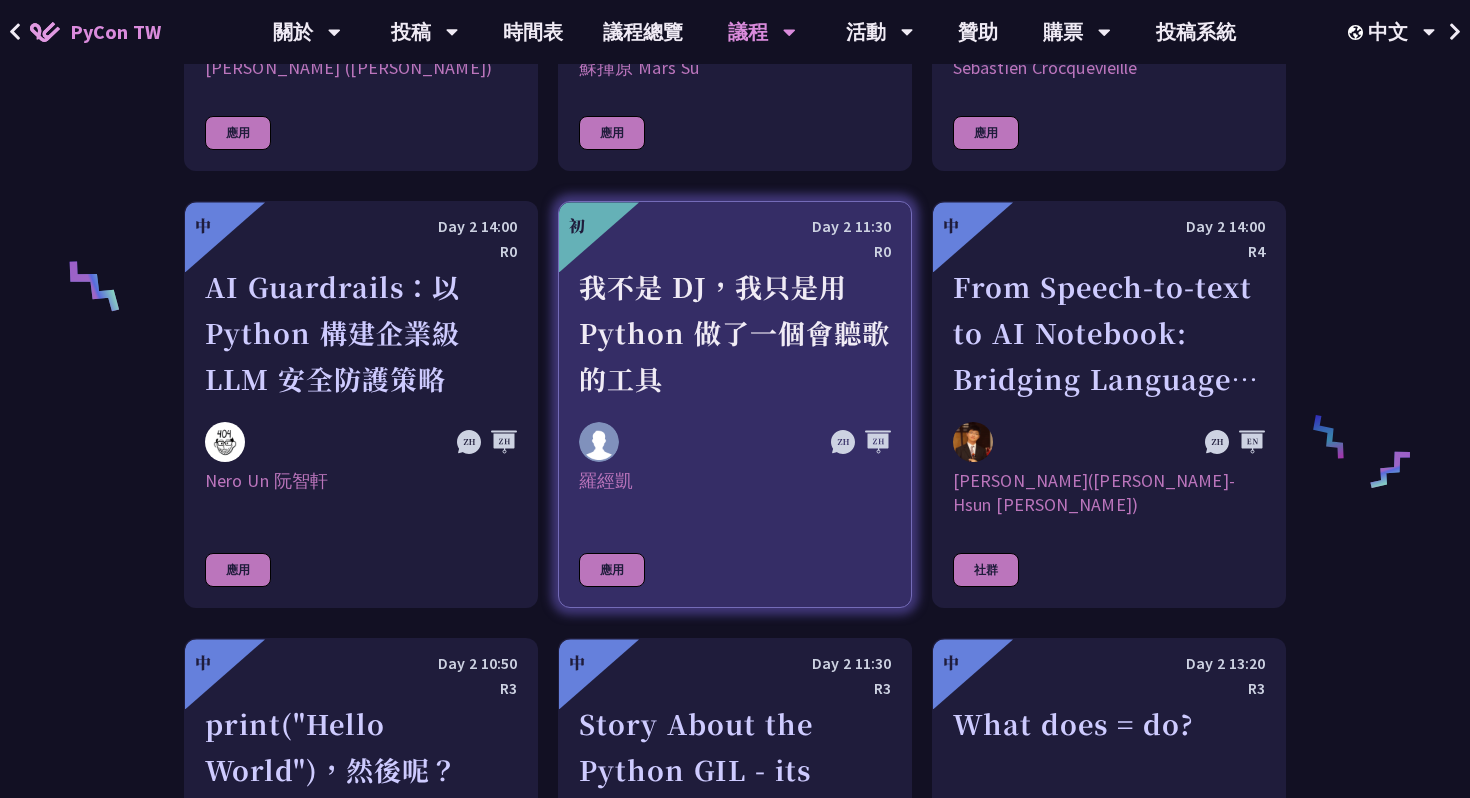 click on "我不是 DJ，我只是用 Python 做了一個會聽歌的工具" at bounding box center [735, 333] 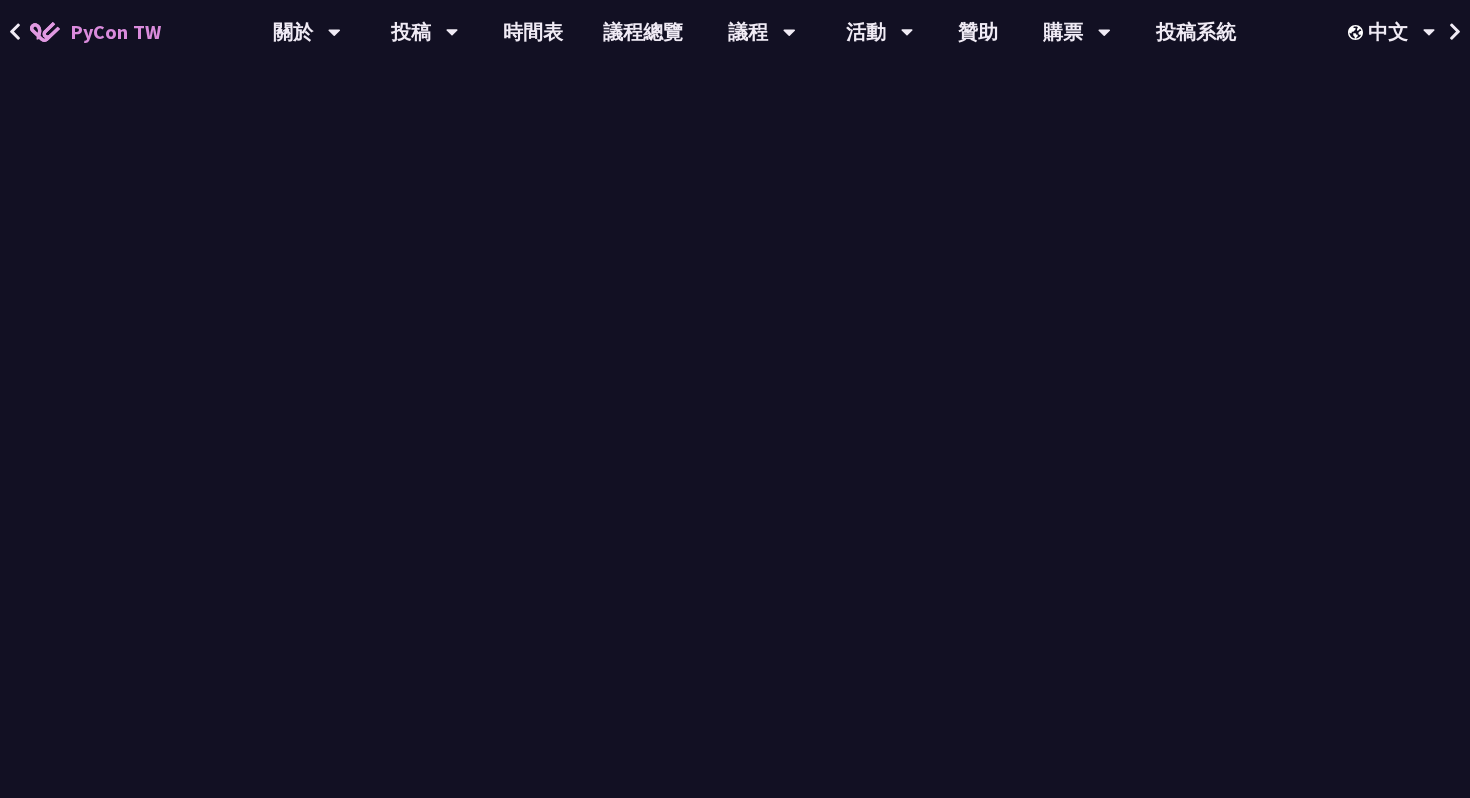scroll, scrollTop: 0, scrollLeft: 0, axis: both 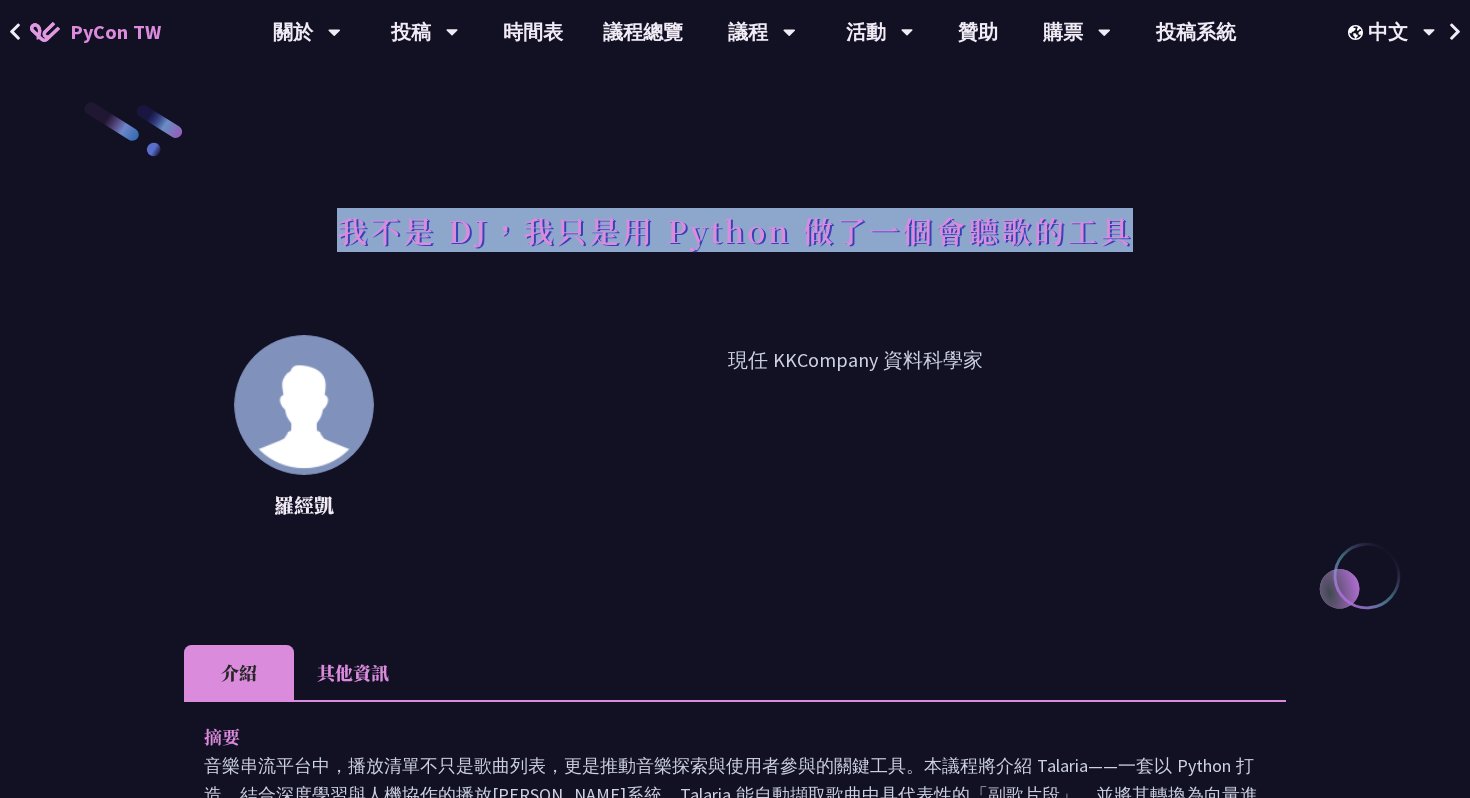 drag, startPoint x: 344, startPoint y: 230, endPoint x: 1214, endPoint y: 230, distance: 870 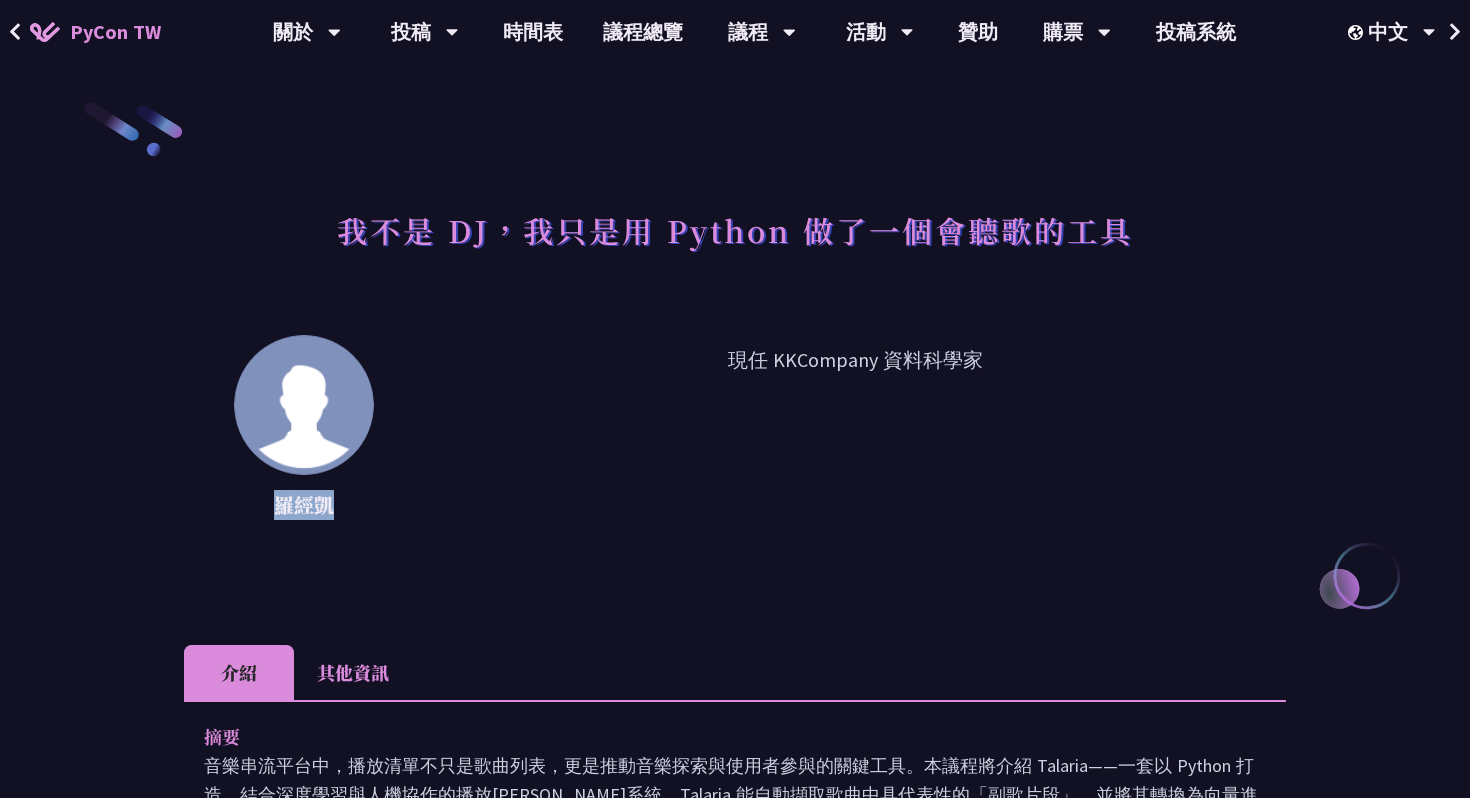drag, startPoint x: 274, startPoint y: 508, endPoint x: 350, endPoint y: 508, distance: 76 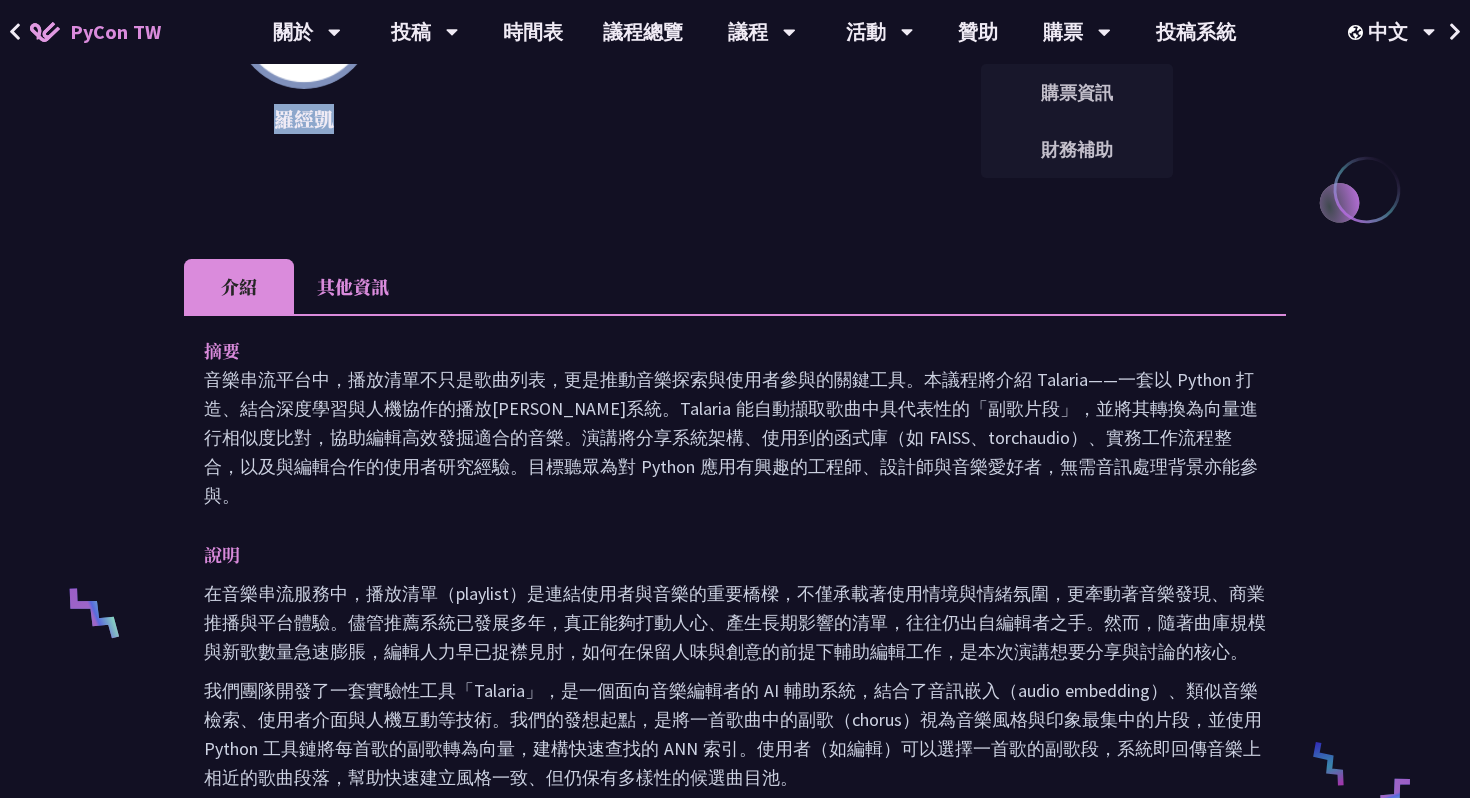 scroll, scrollTop: 554, scrollLeft: 0, axis: vertical 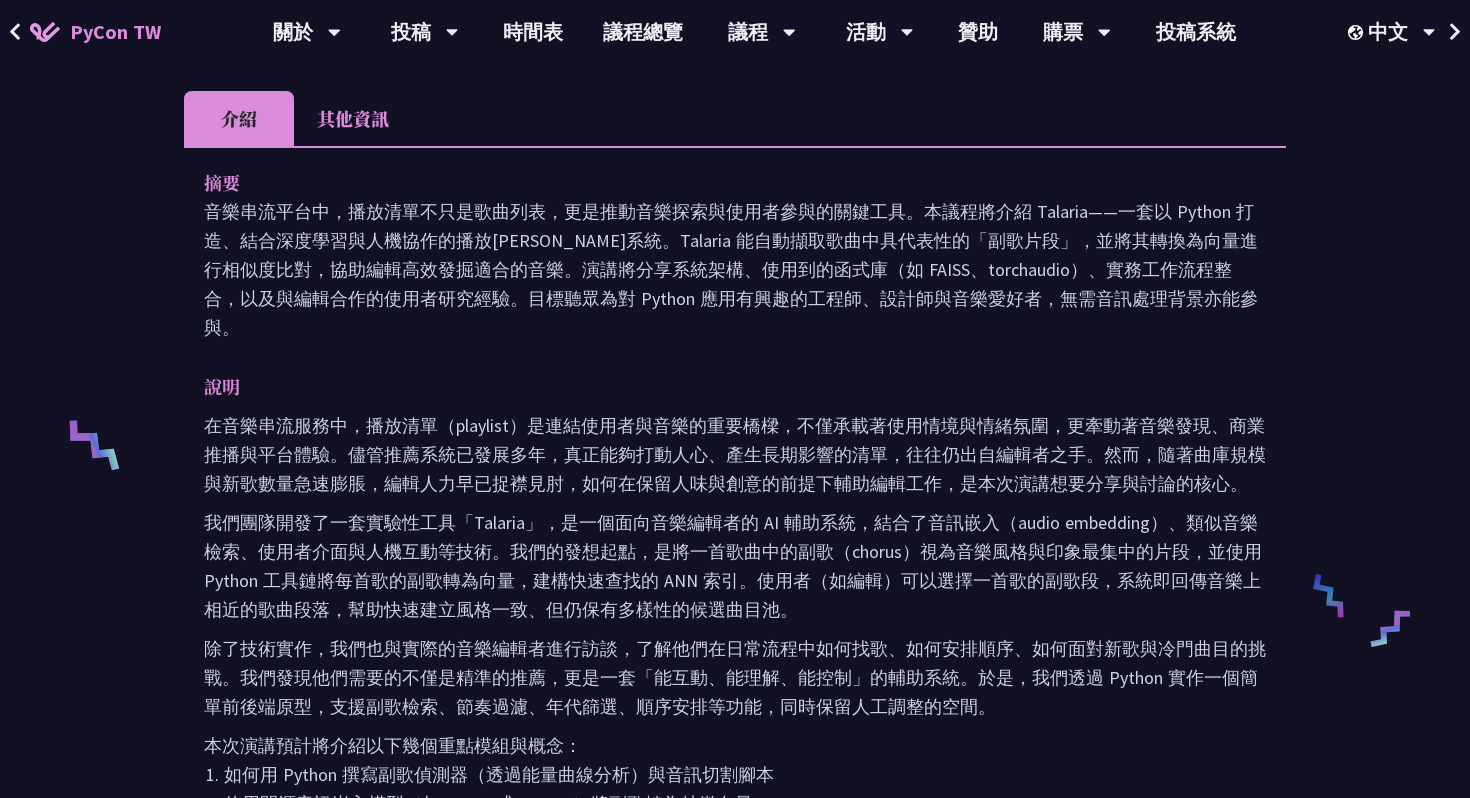 drag, startPoint x: 209, startPoint y: 212, endPoint x: 1207, endPoint y: 293, distance: 1001.2817 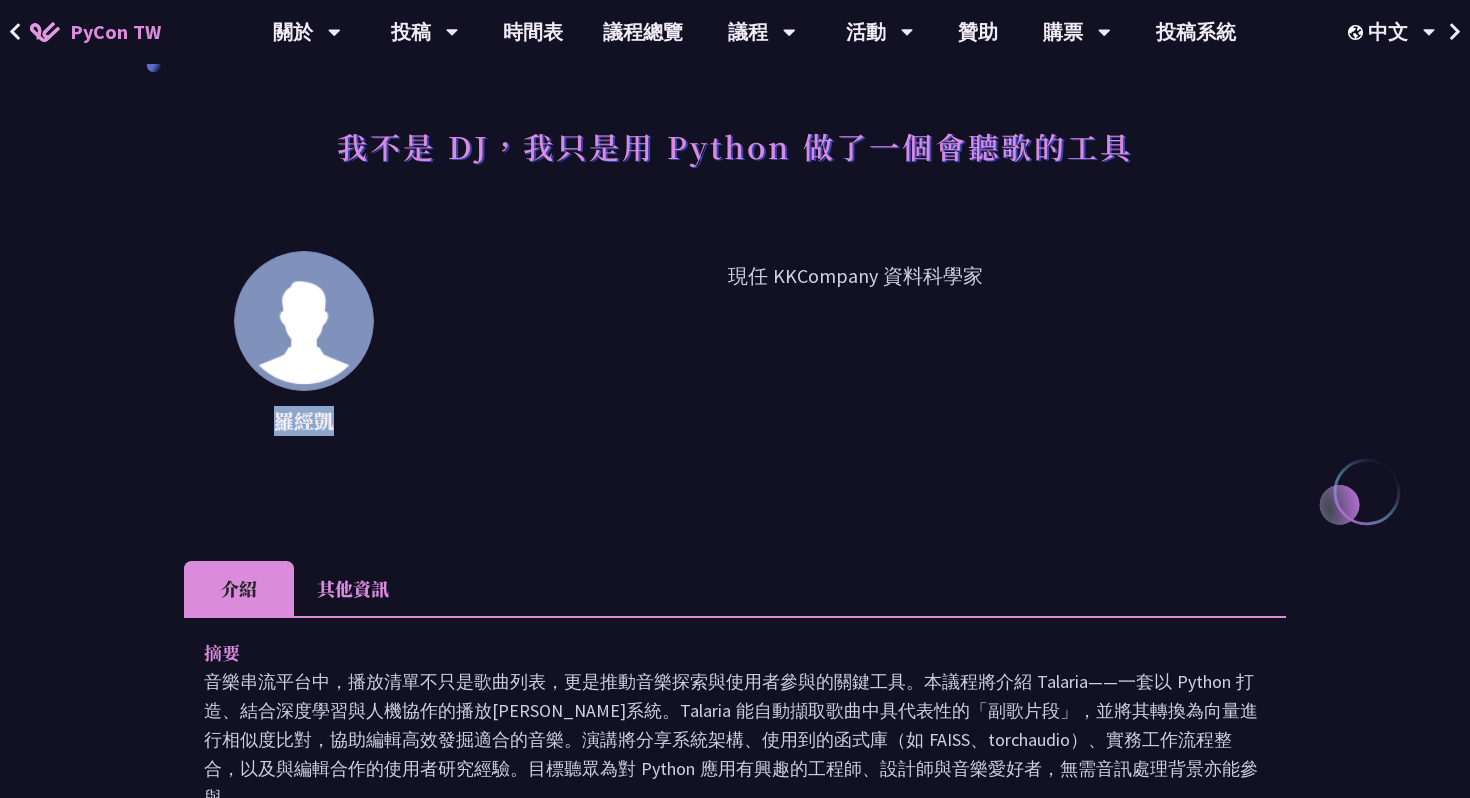 scroll, scrollTop: 0, scrollLeft: 0, axis: both 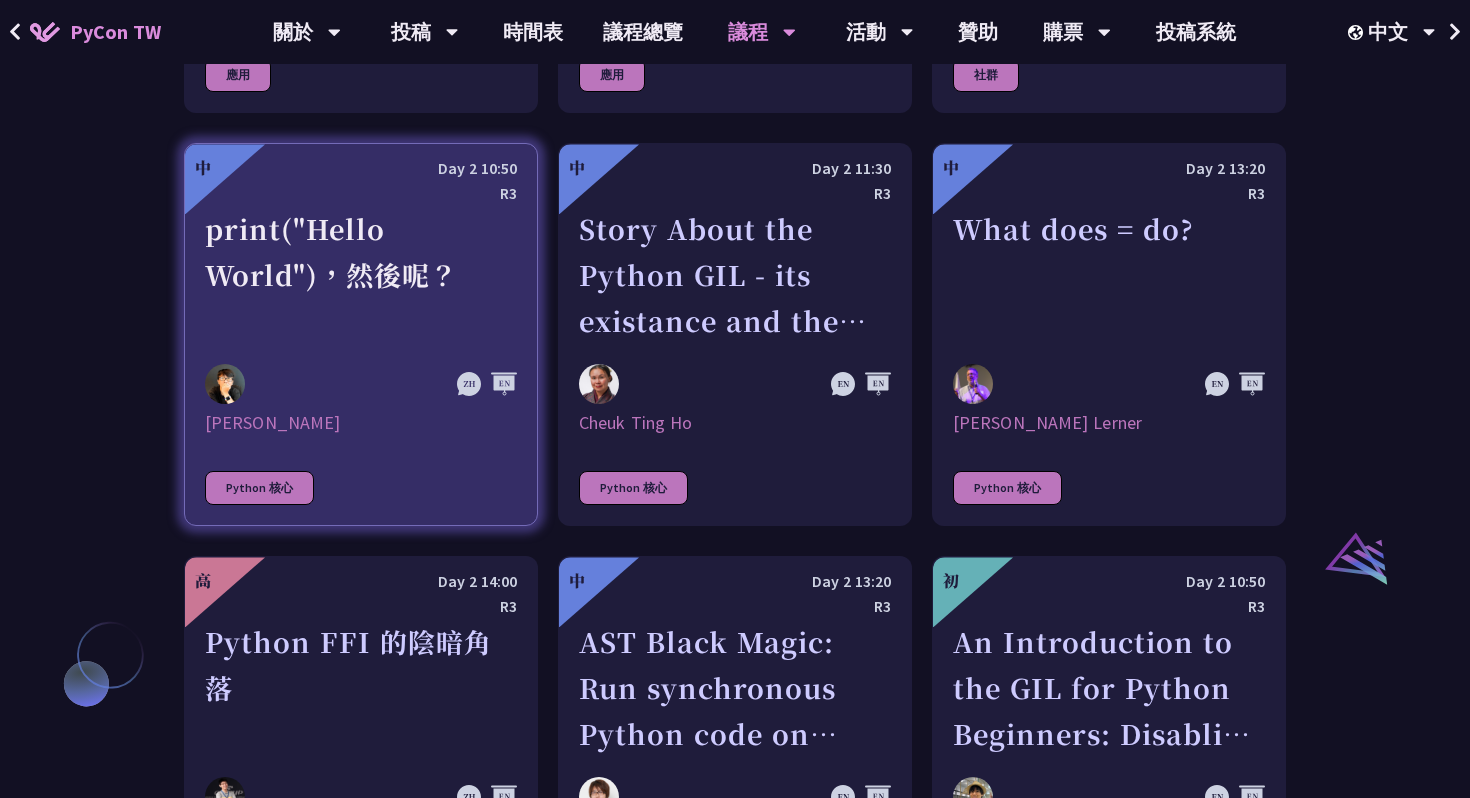 click on "[PERSON_NAME]" at bounding box center [361, 423] 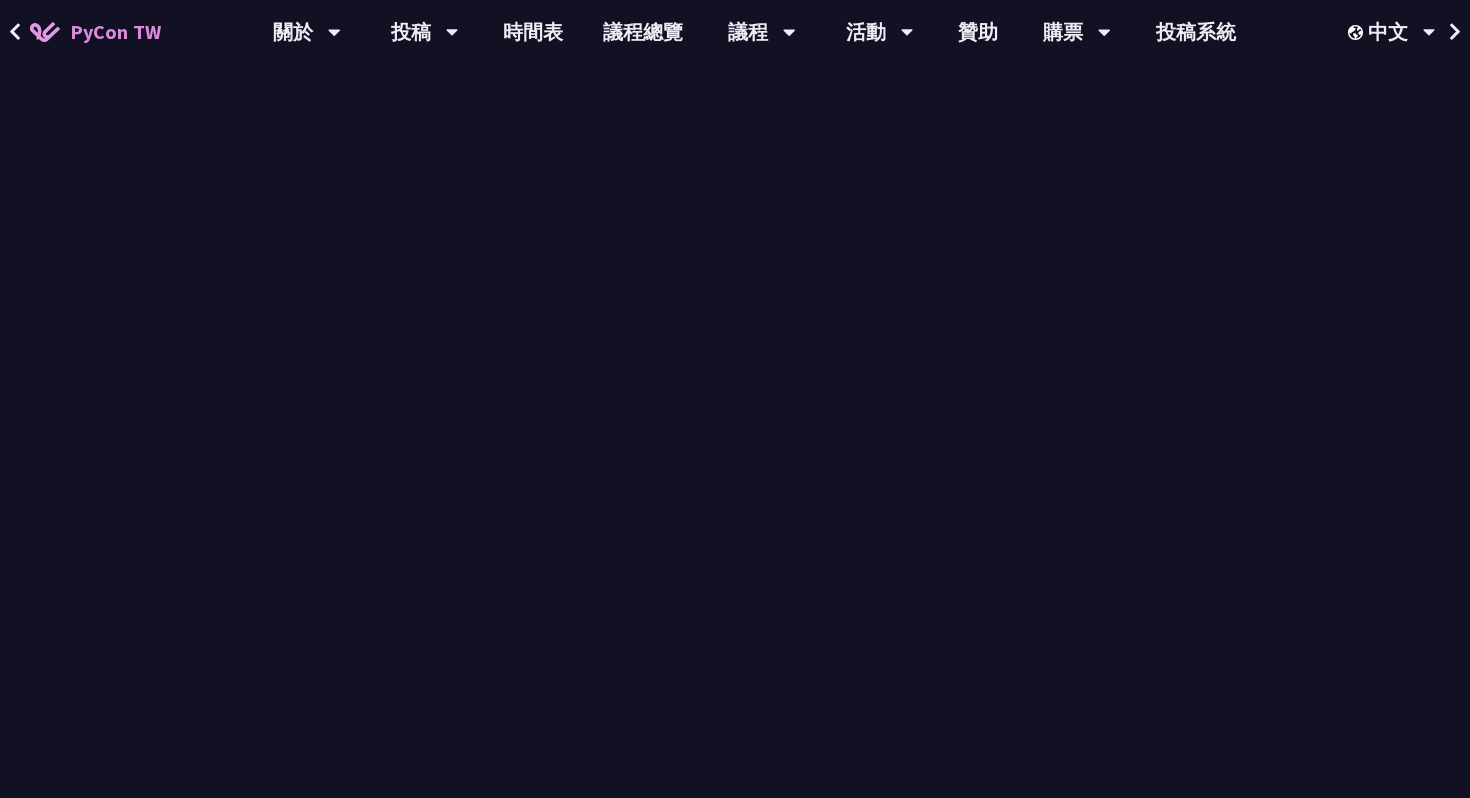 scroll, scrollTop: 0, scrollLeft: 0, axis: both 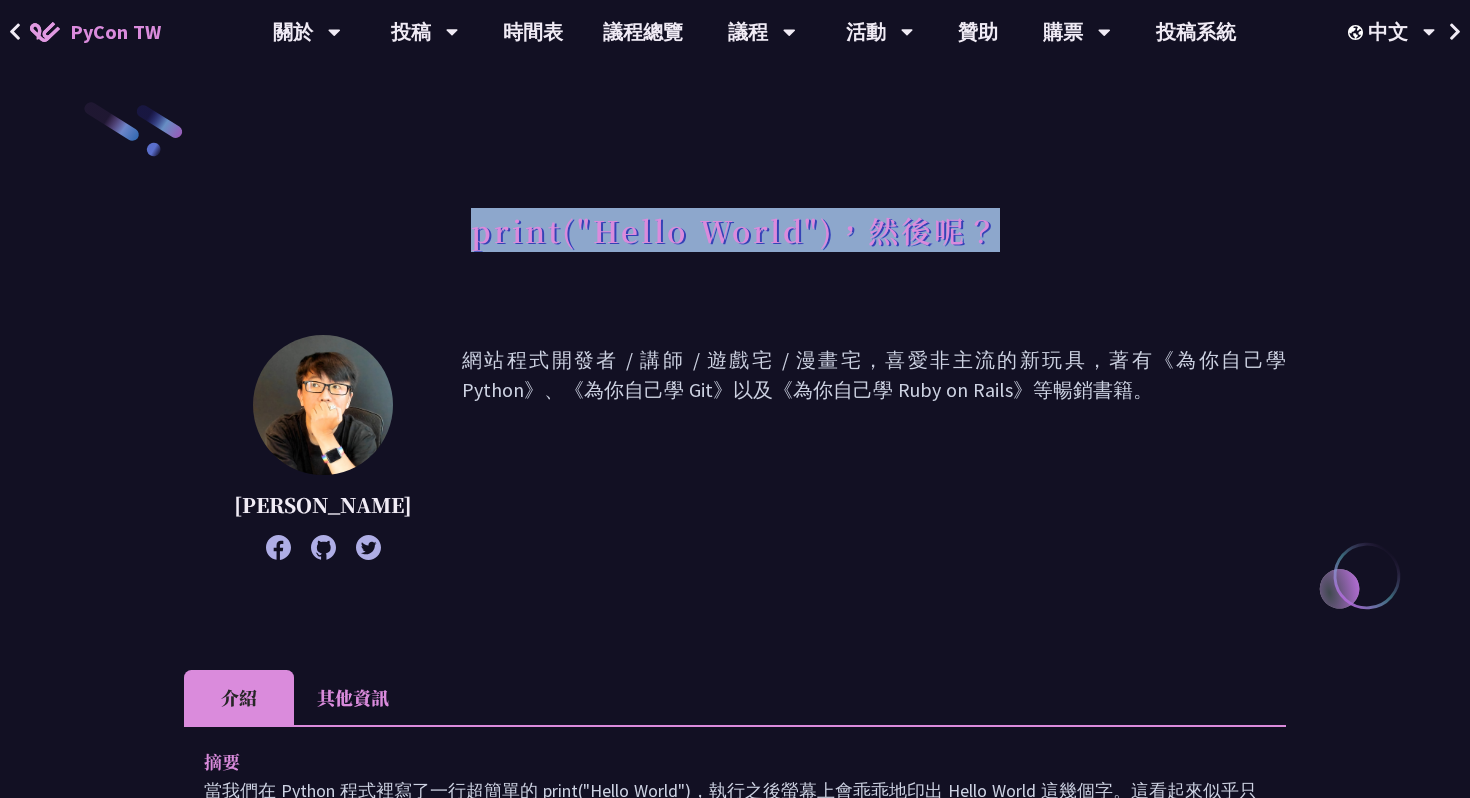 drag, startPoint x: 479, startPoint y: 236, endPoint x: 1085, endPoint y: 236, distance: 606 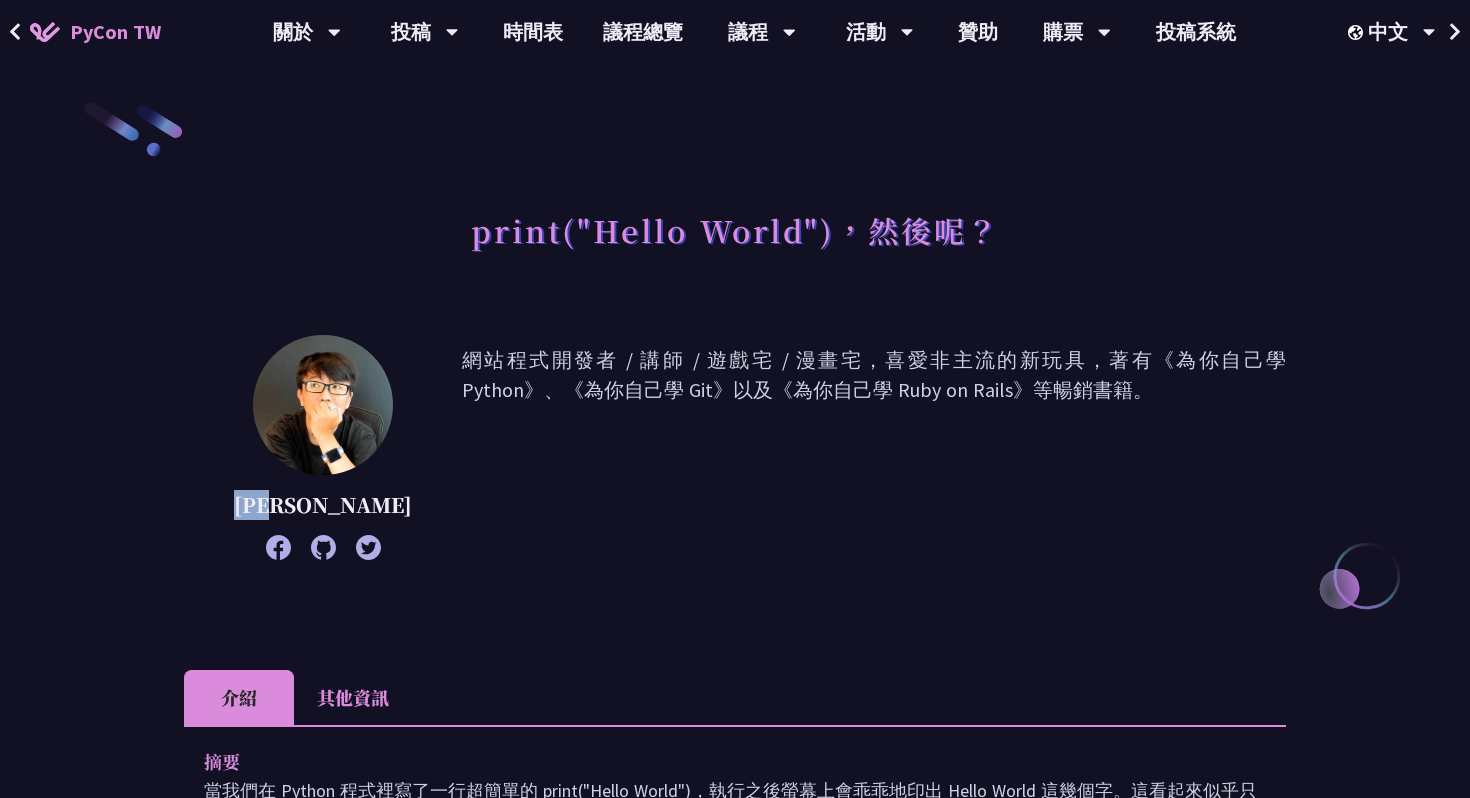 drag, startPoint x: 279, startPoint y: 500, endPoint x: 380, endPoint y: 500, distance: 101 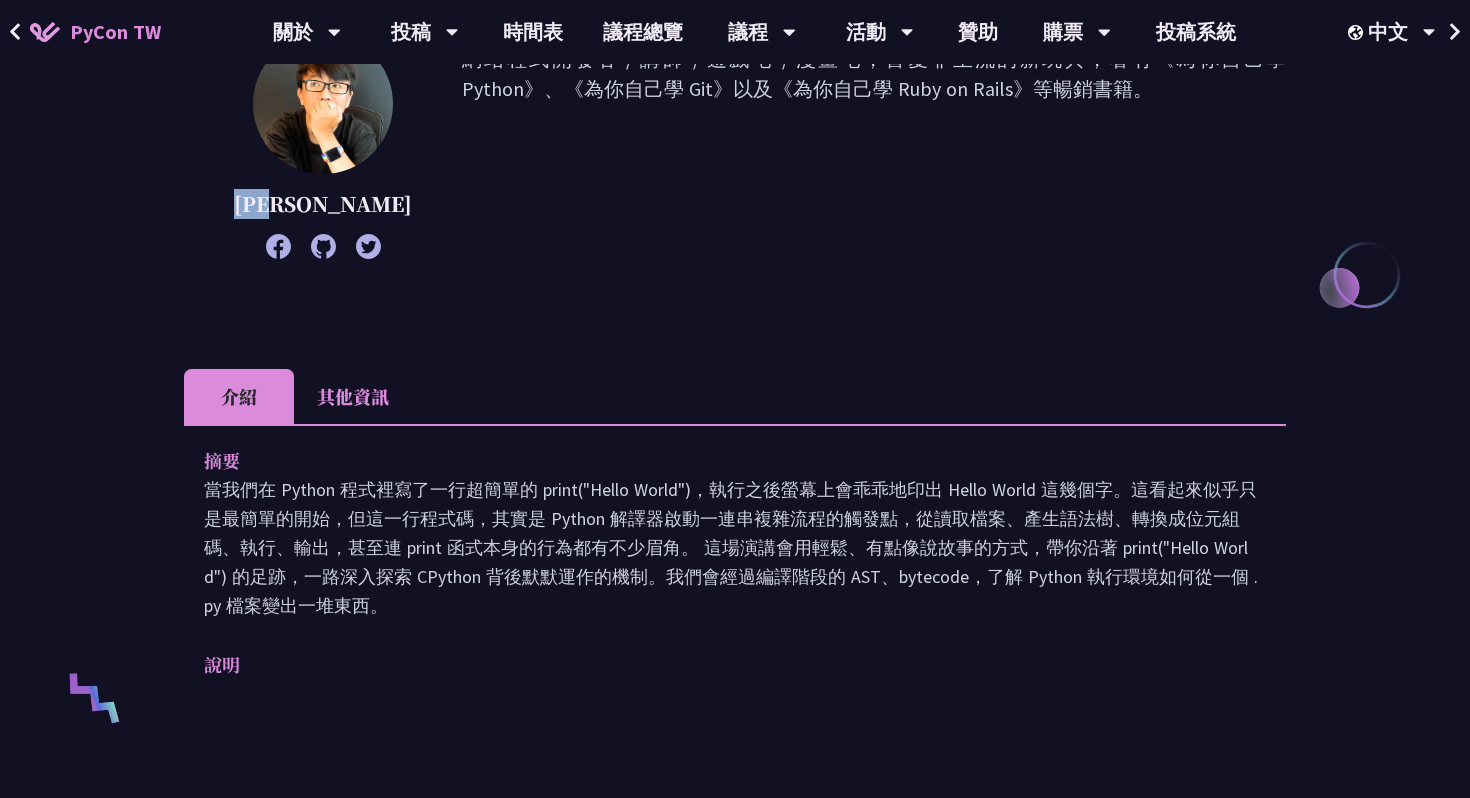 scroll, scrollTop: 475, scrollLeft: 0, axis: vertical 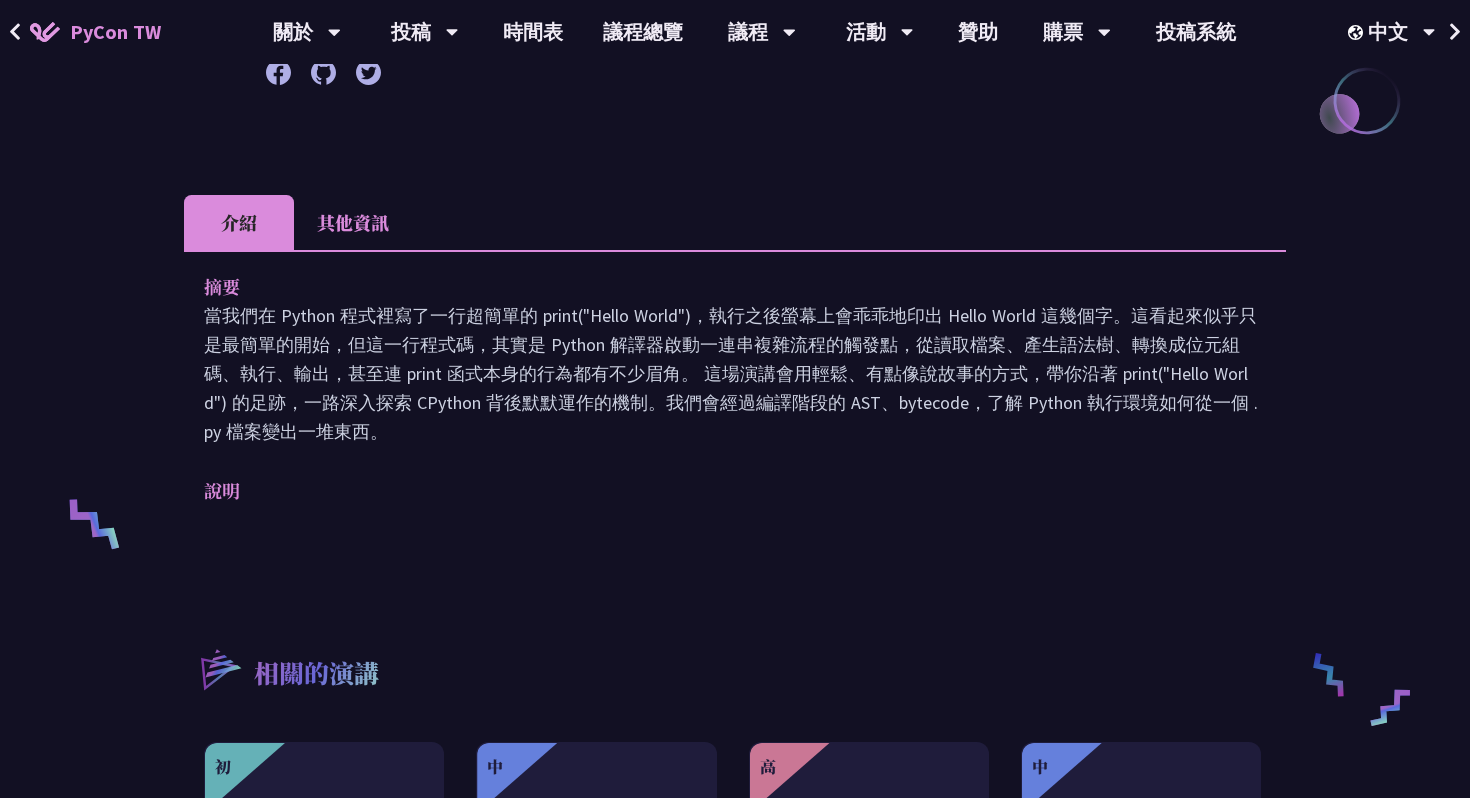 drag, startPoint x: 205, startPoint y: 311, endPoint x: 484, endPoint y: 423, distance: 300.641 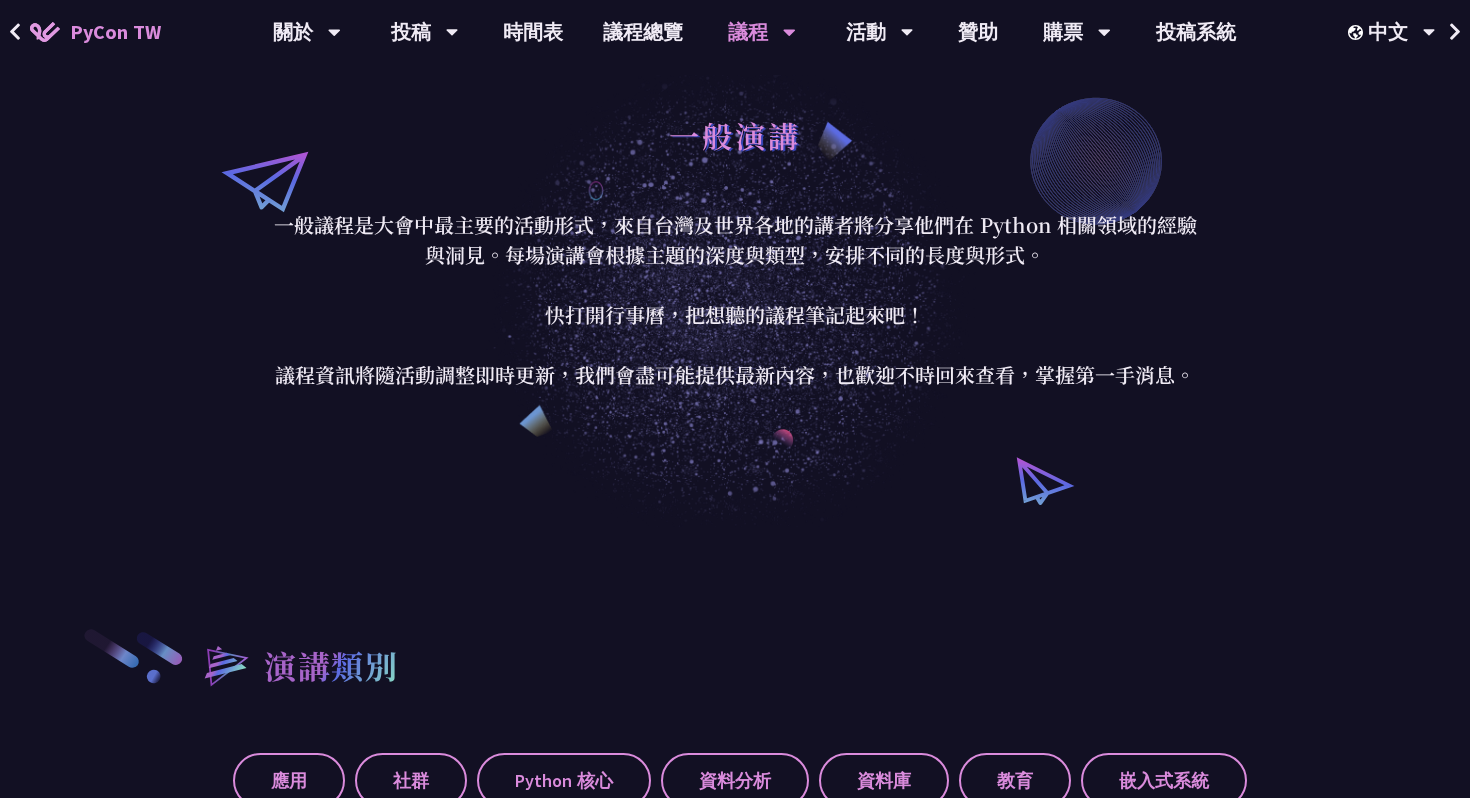 scroll, scrollTop: 781, scrollLeft: 0, axis: vertical 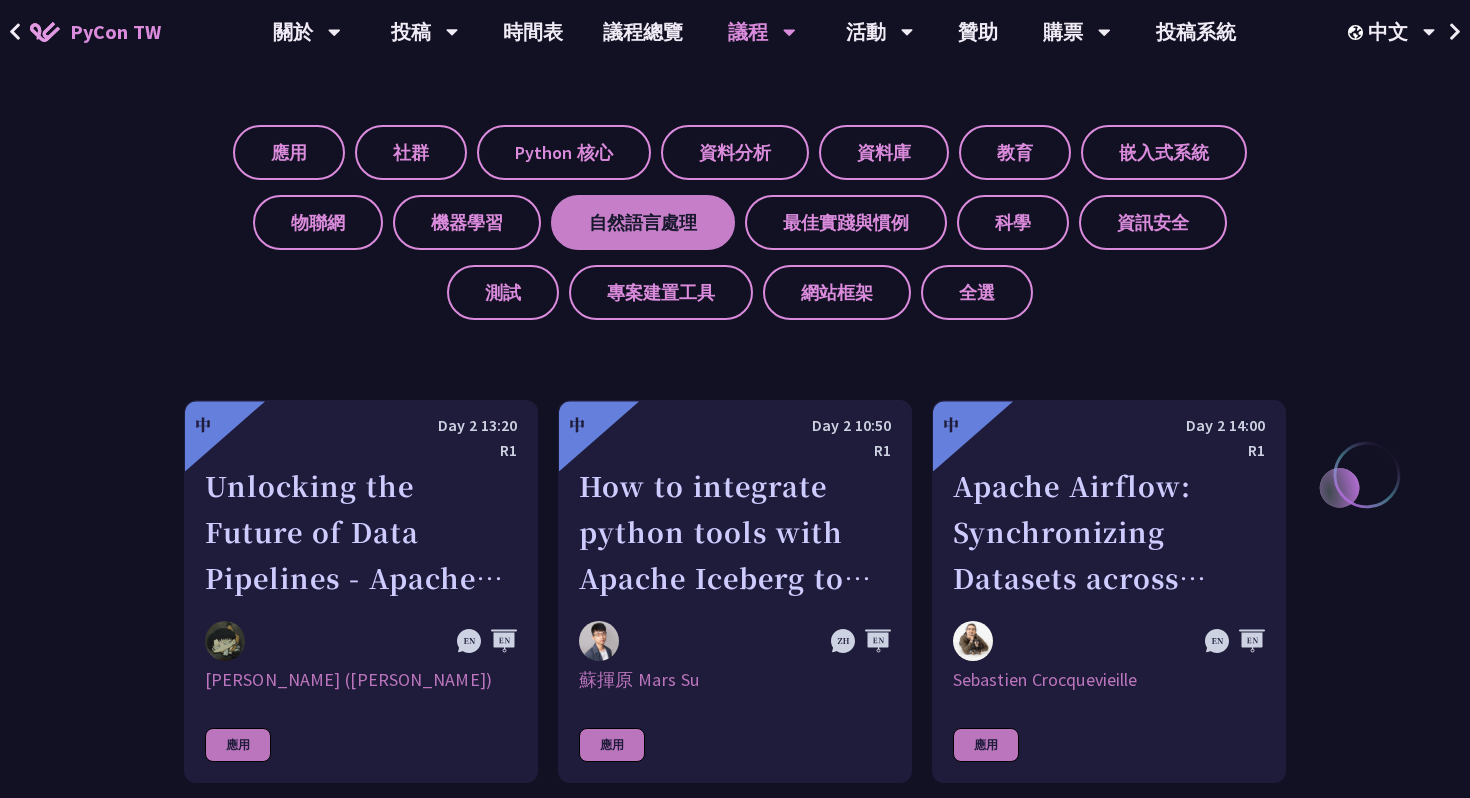 click on "自然語言處理" at bounding box center (643, 222) 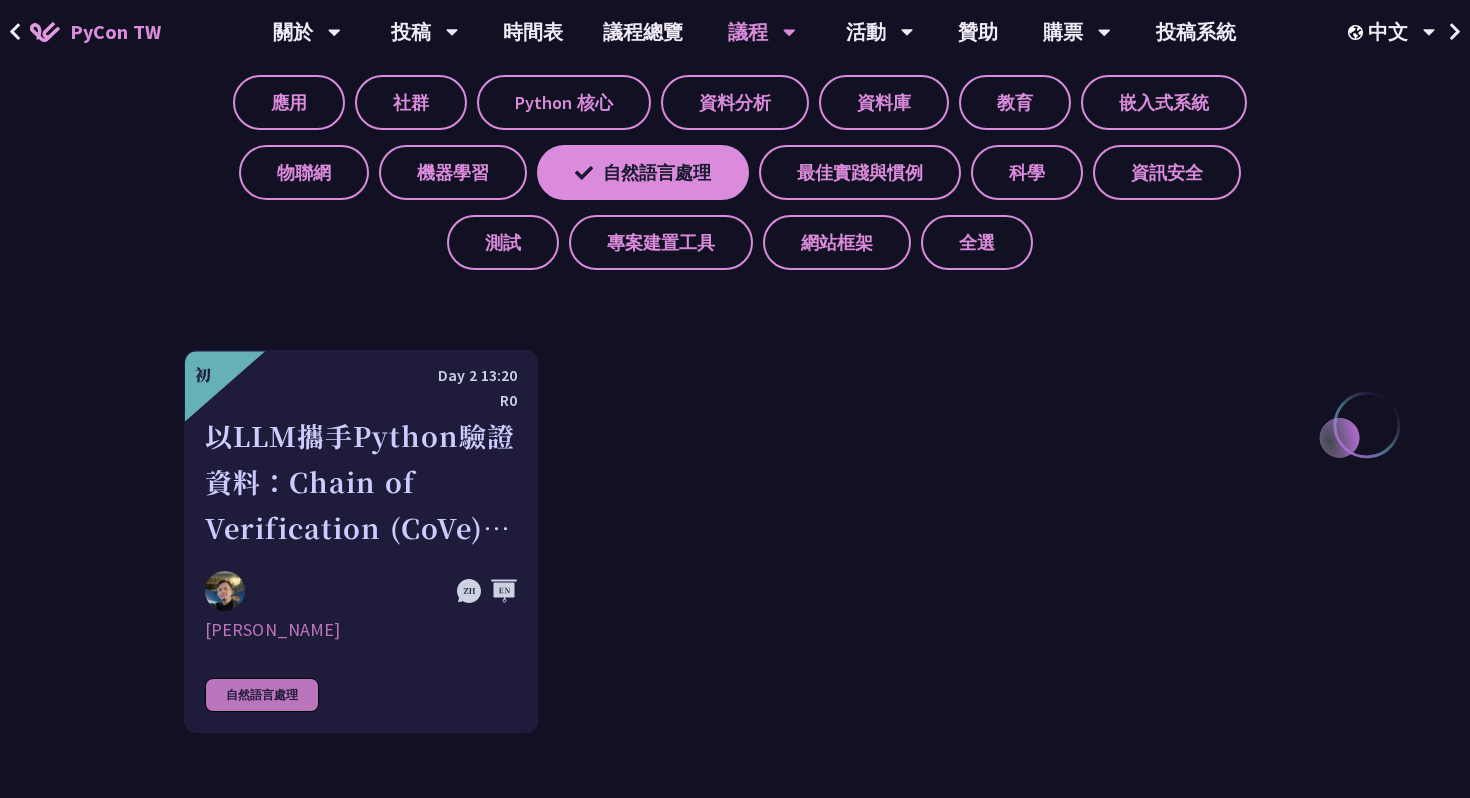 scroll, scrollTop: 890, scrollLeft: 0, axis: vertical 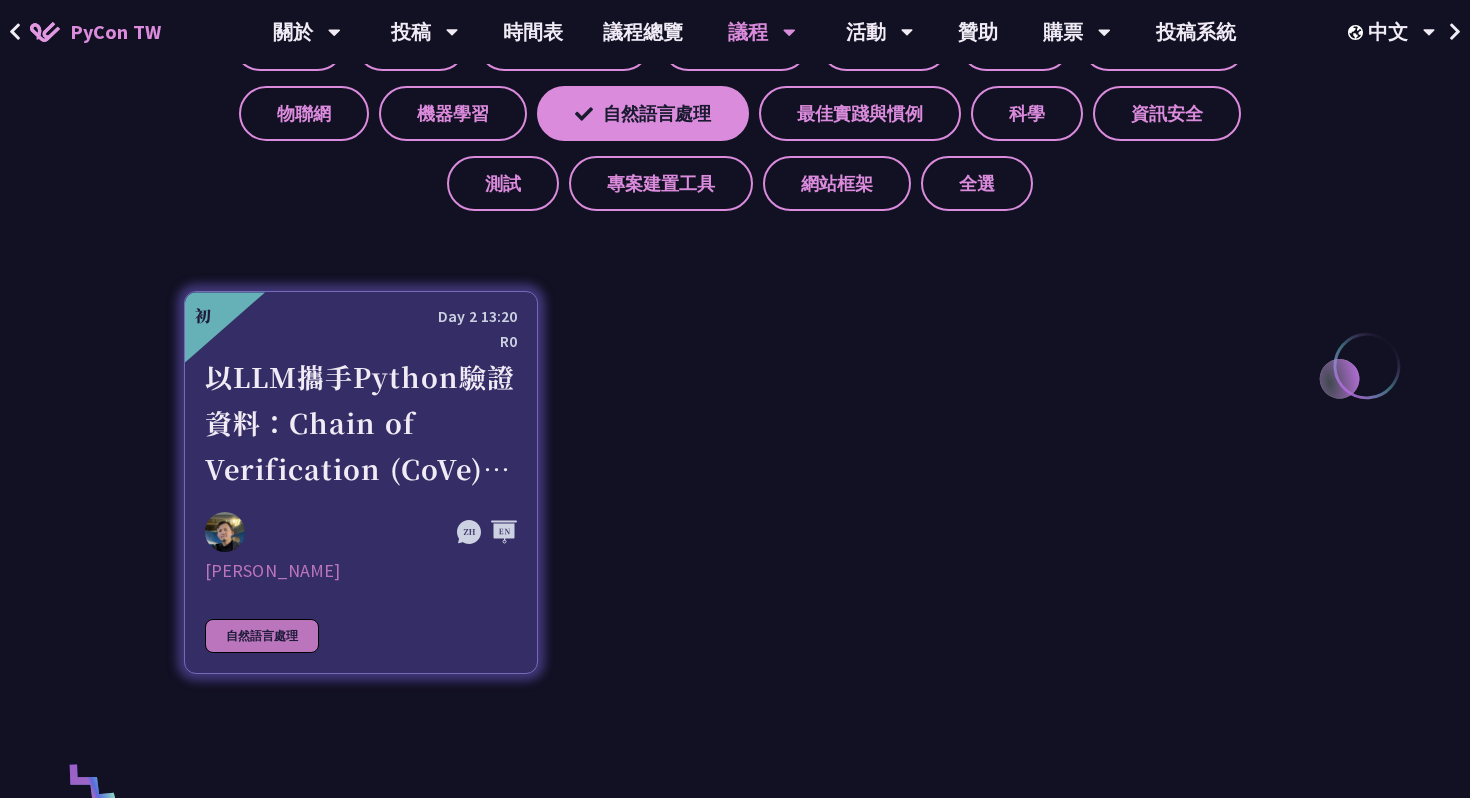 click on "以LLM攜手Python驗證資料：Chain of Verification (CoVe)實務應用" at bounding box center [361, 423] 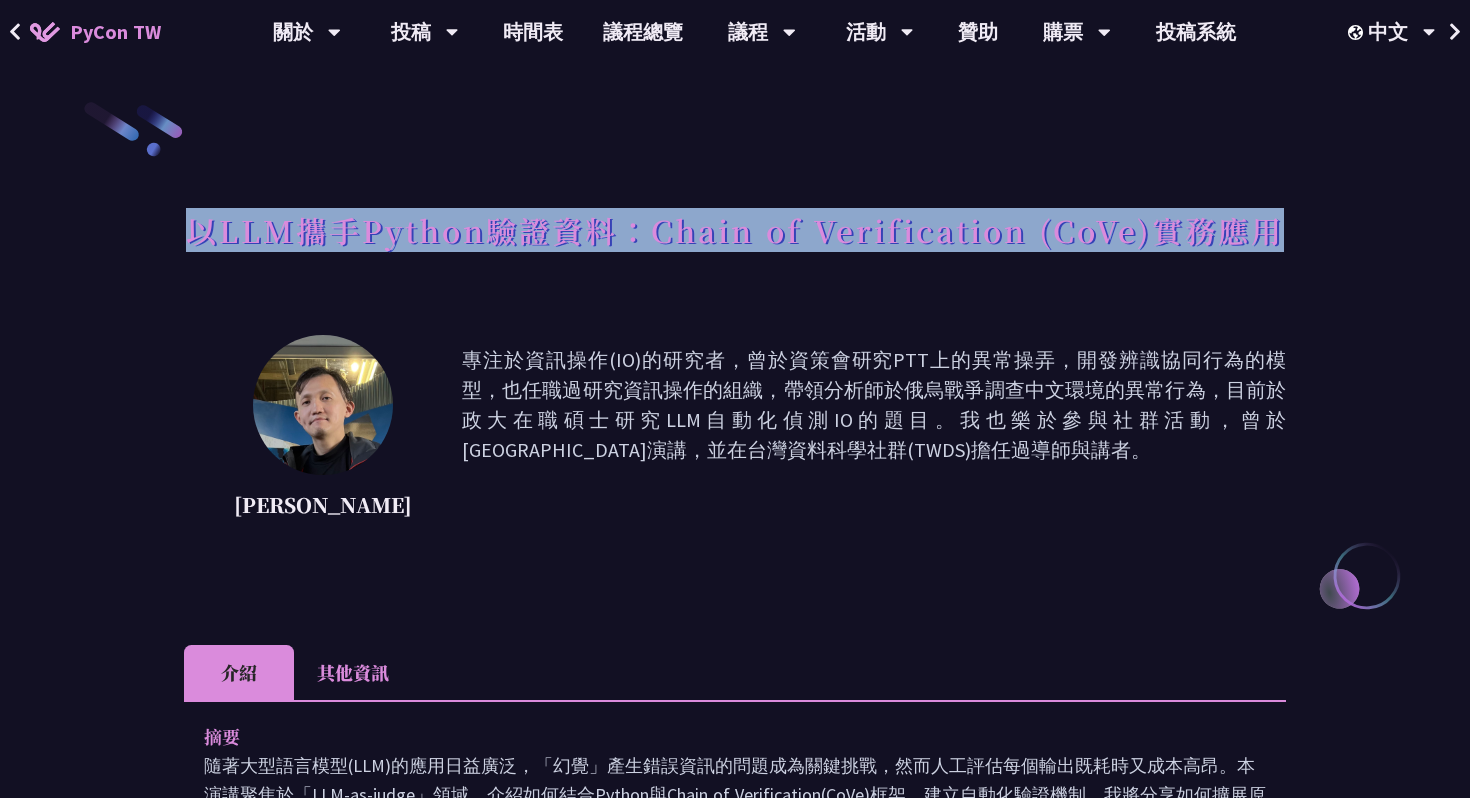 drag, startPoint x: 187, startPoint y: 229, endPoint x: 1302, endPoint y: 214, distance: 1115.101 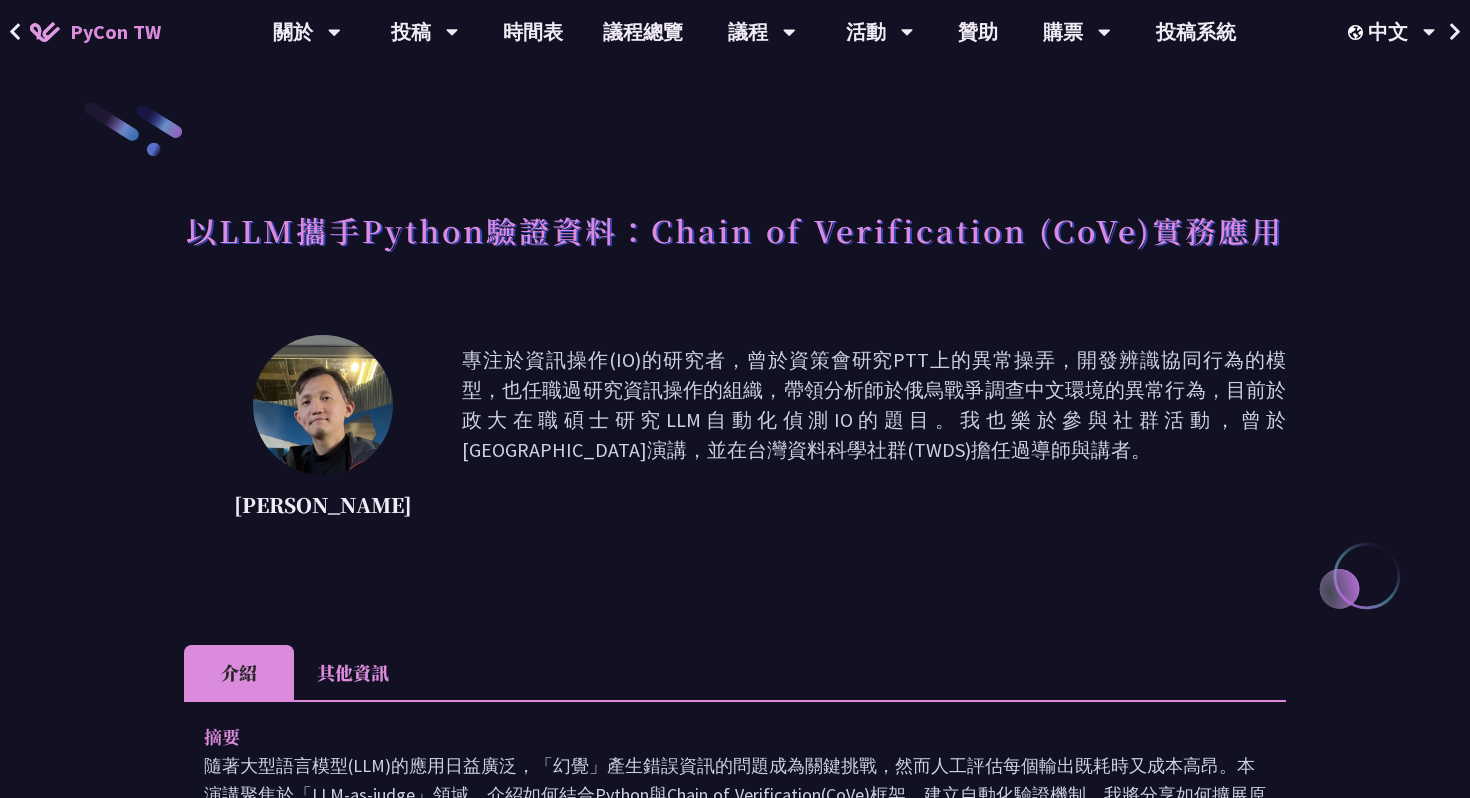 click on "專注於資訊操作(IO)的研究者，曾於資策會研究PTT上的異常操弄，開發辨識協同行為的模型，也任職過研究資訊操作的組織，帶領分析師於俄烏戰爭調查中文環境的異常行為，目前於政大在職碩士研究LLM自動化偵測IO的題目。我也樂於參與社群活動，曾於[GEOGRAPHIC_DATA]演講，並在台灣資料科學社群(TWDS)擔任過導師與講者。" at bounding box center [874, 435] 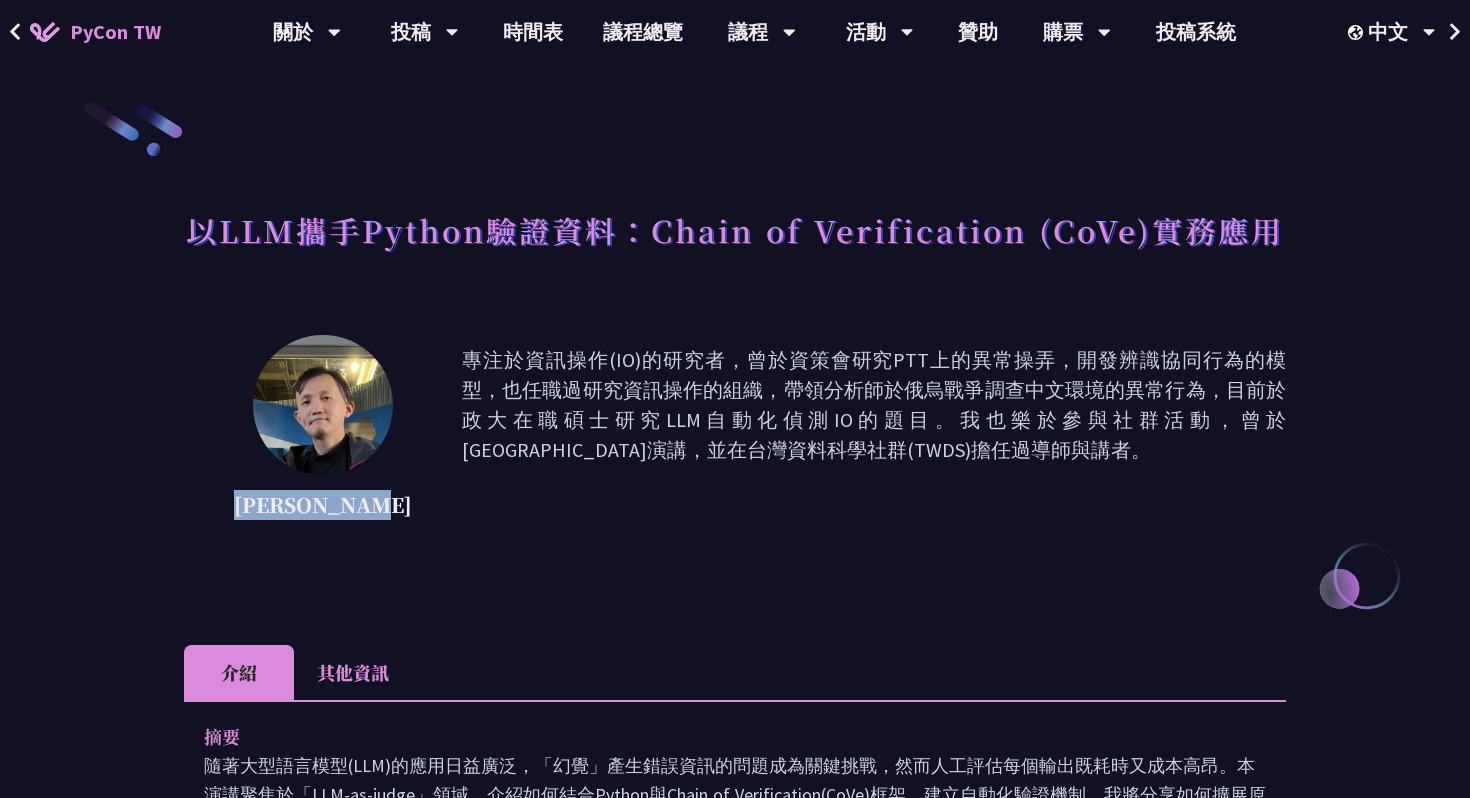 drag, startPoint x: 244, startPoint y: 506, endPoint x: 385, endPoint y: 508, distance: 141.01419 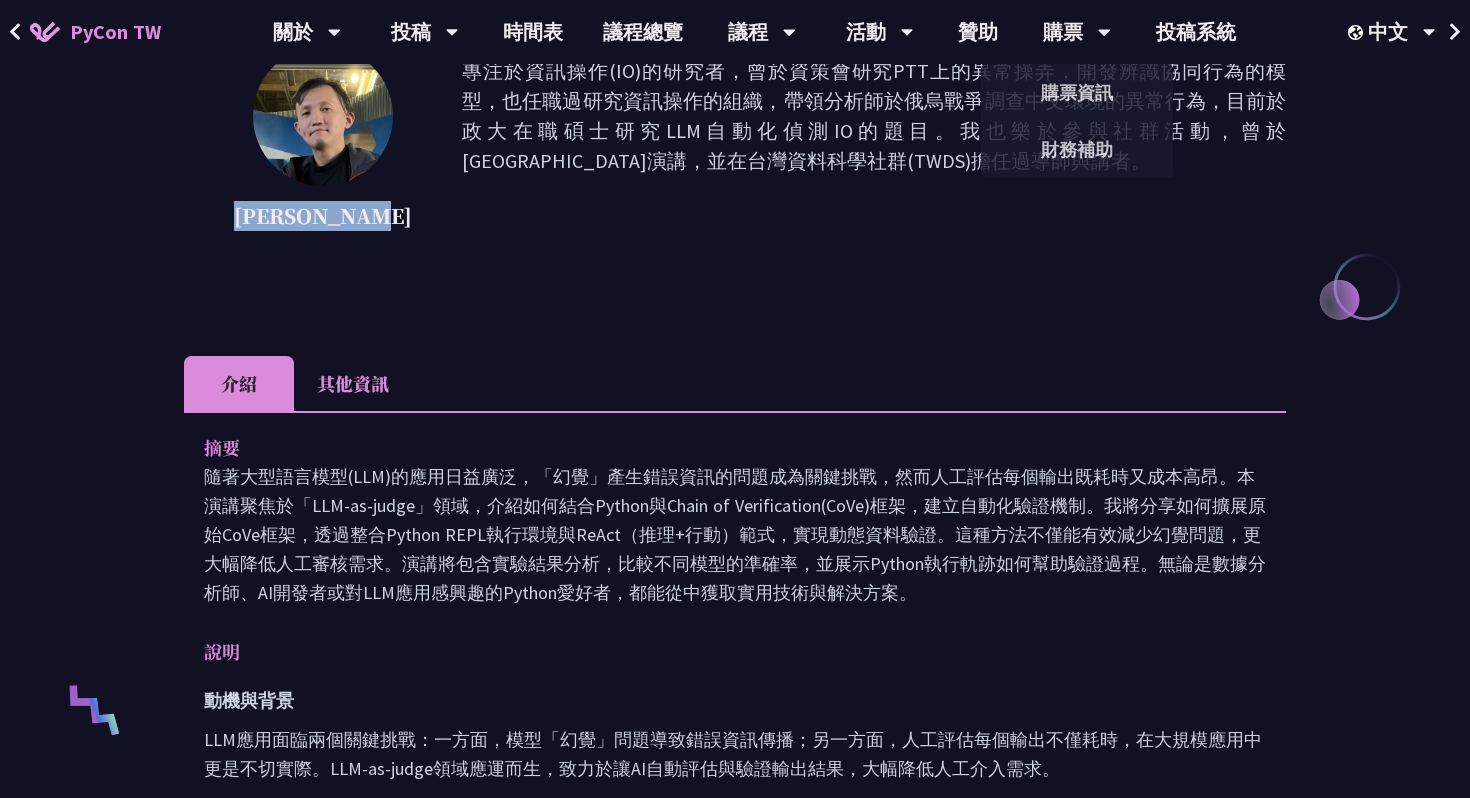 scroll, scrollTop: 367, scrollLeft: 0, axis: vertical 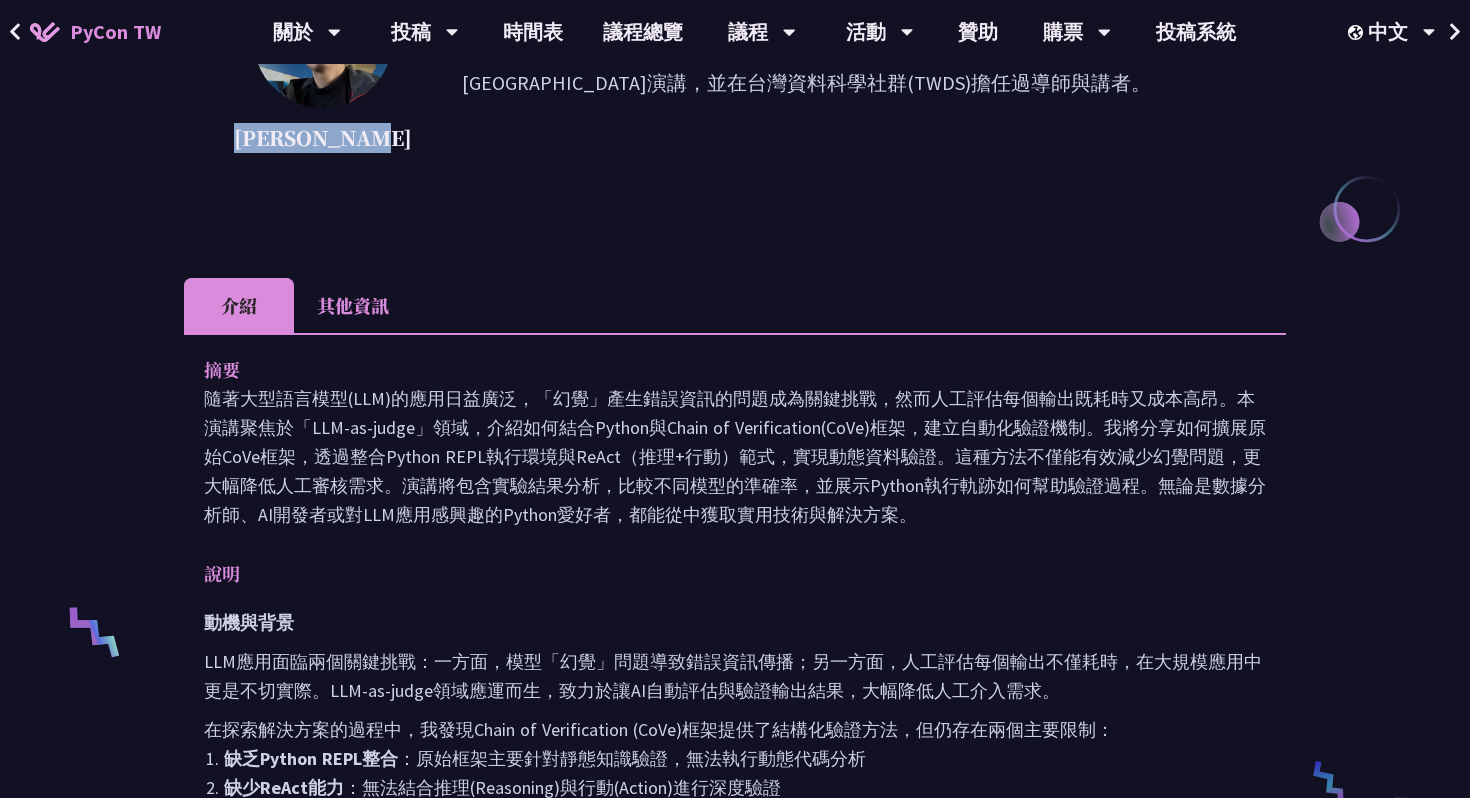 drag, startPoint x: 207, startPoint y: 396, endPoint x: 1026, endPoint y: 505, distance: 826.2215 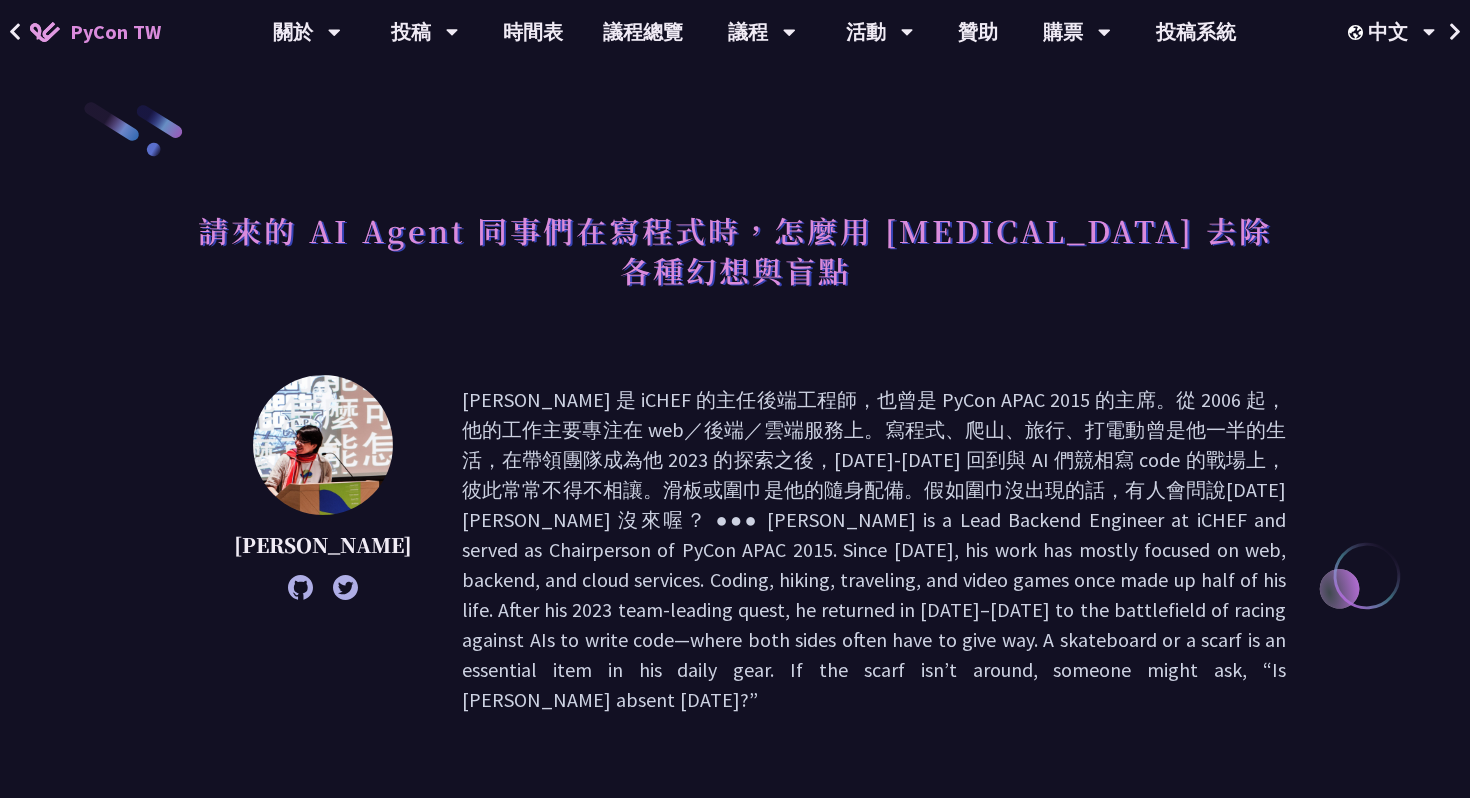 scroll, scrollTop: 0, scrollLeft: 0, axis: both 